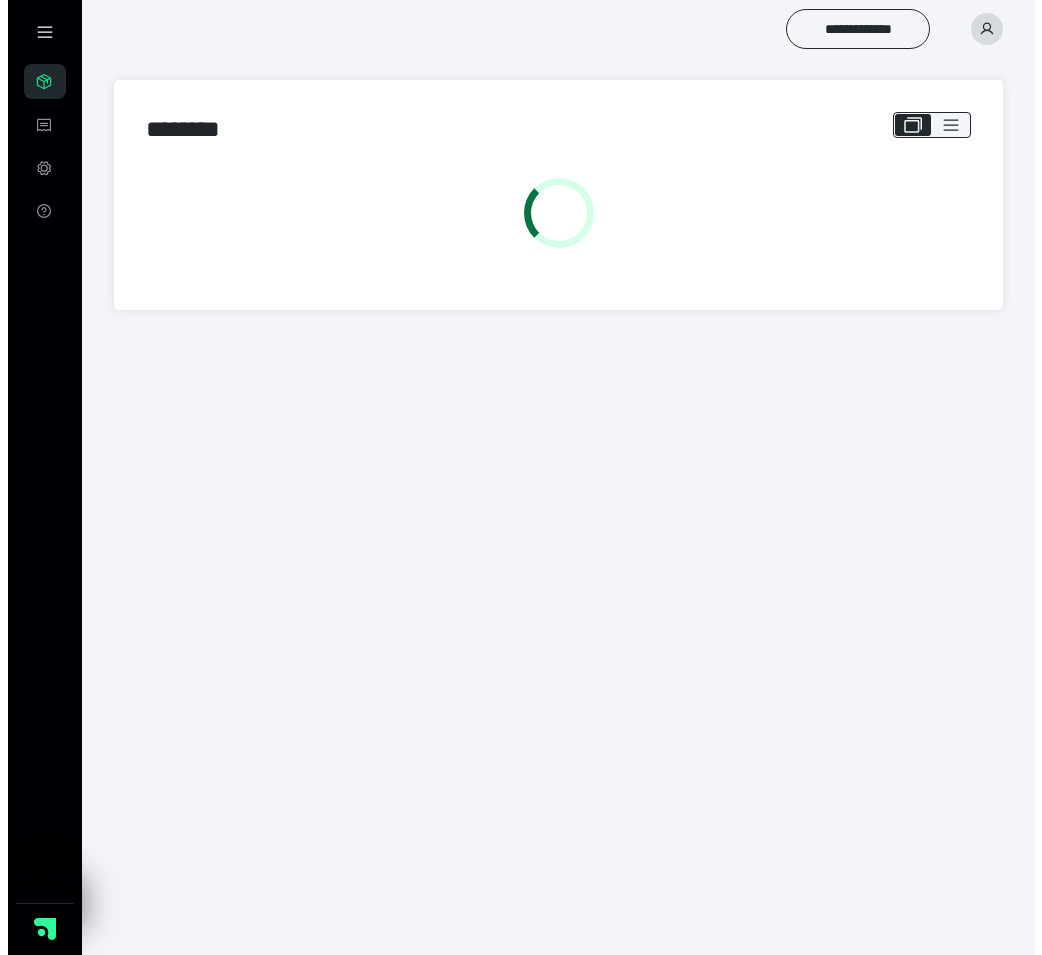 scroll, scrollTop: 0, scrollLeft: 0, axis: both 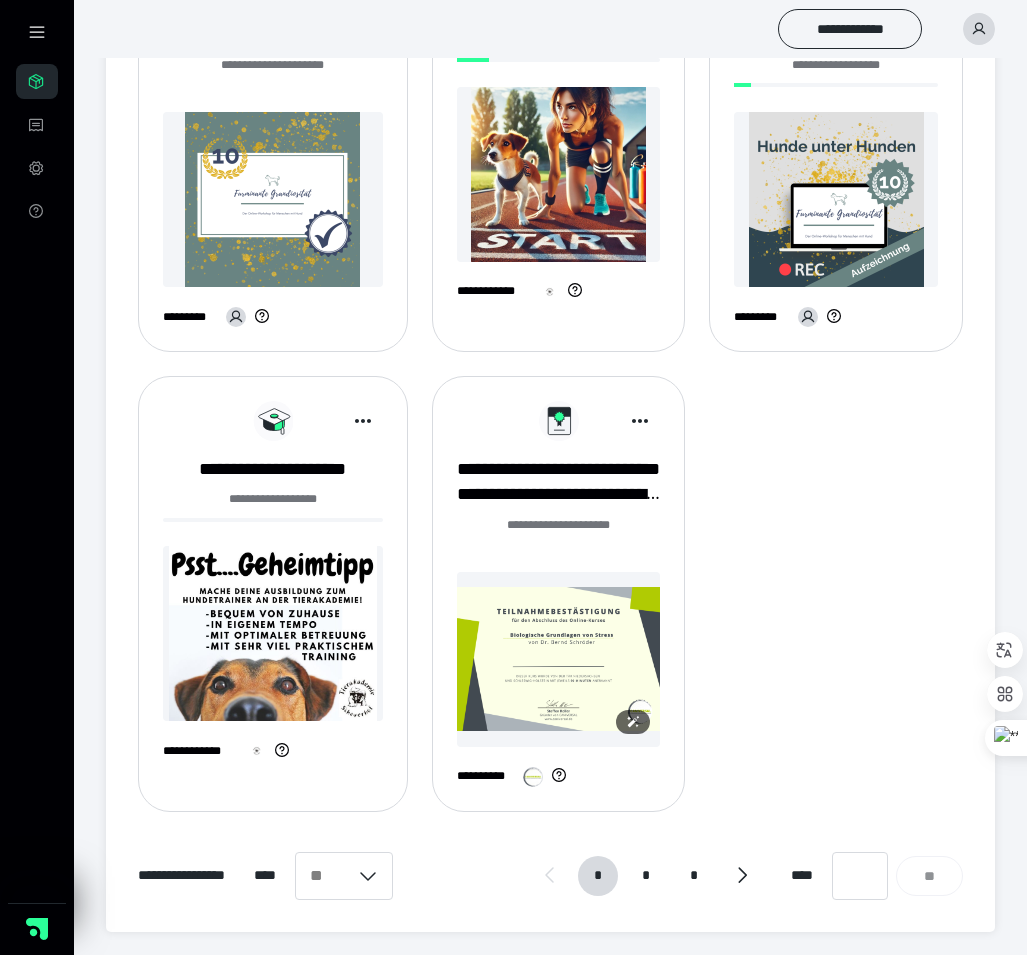 click at bounding box center (559, 659) 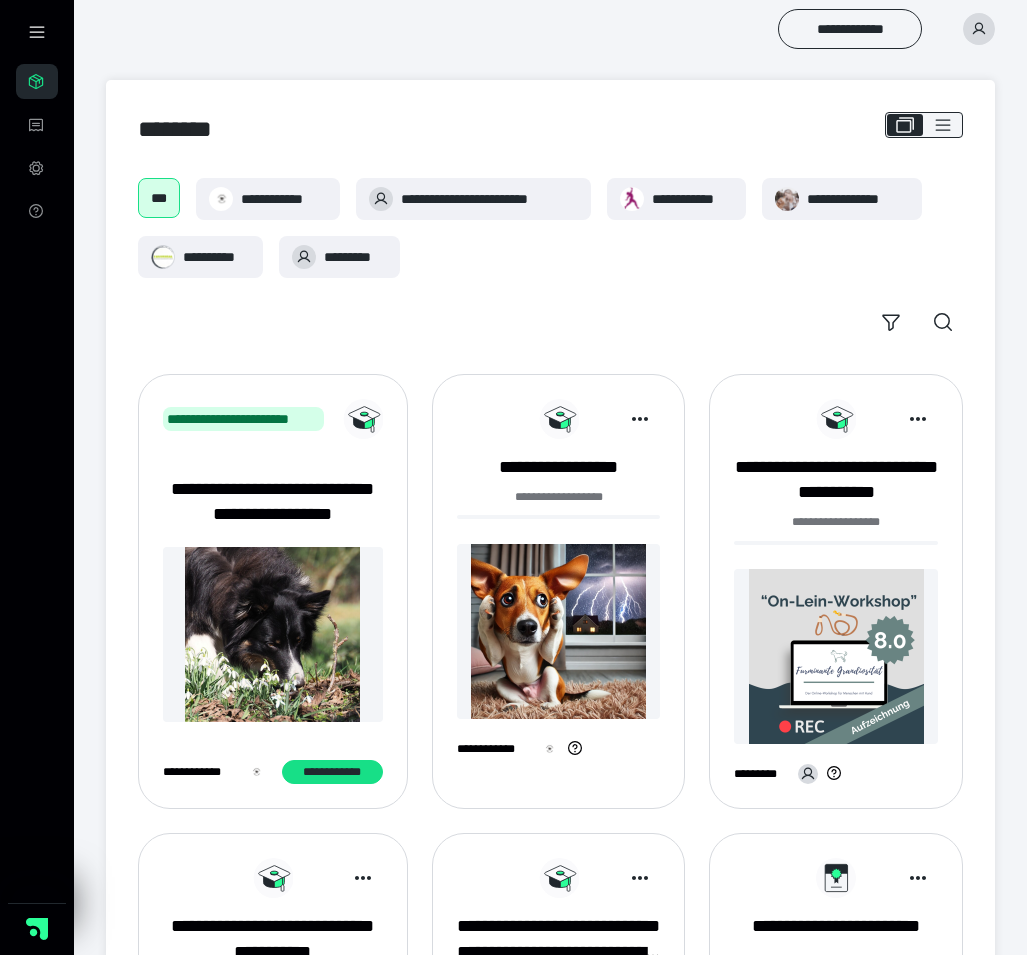 scroll, scrollTop: 1375, scrollLeft: 0, axis: vertical 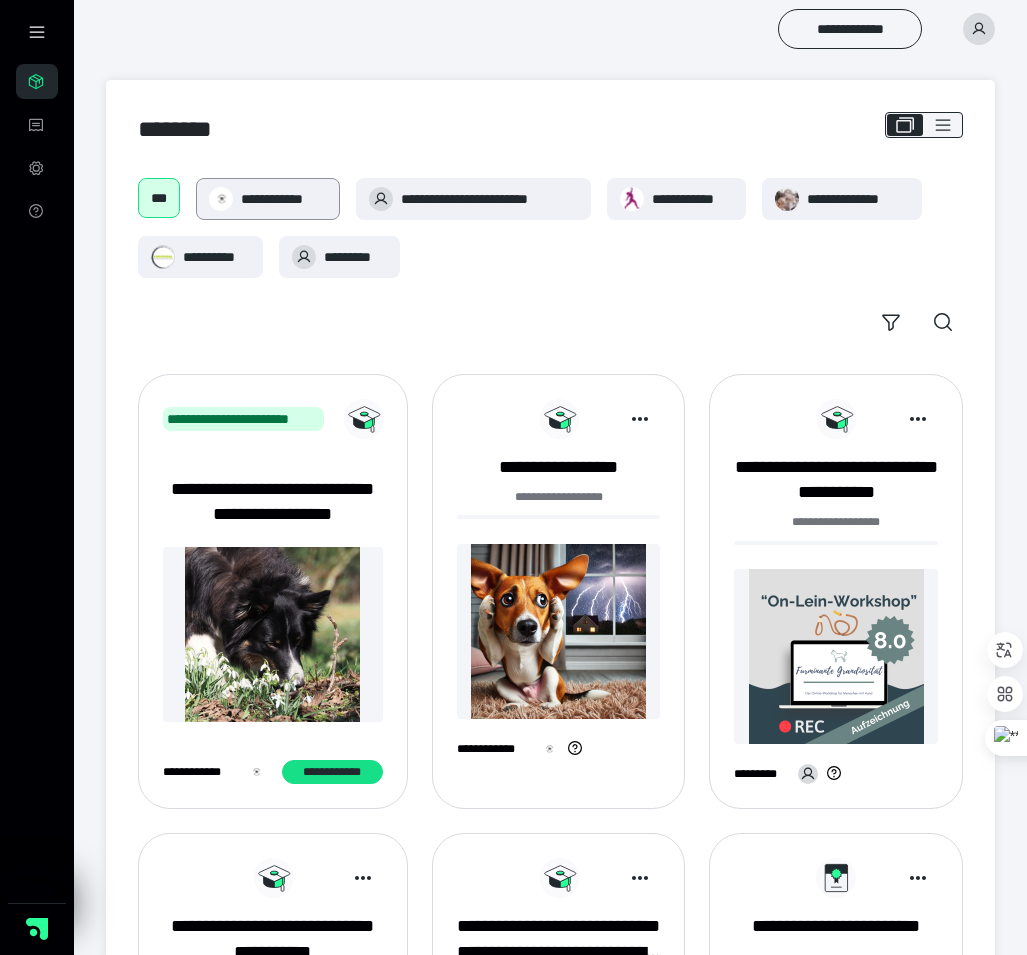 click on "**********" at bounding box center (268, 199) 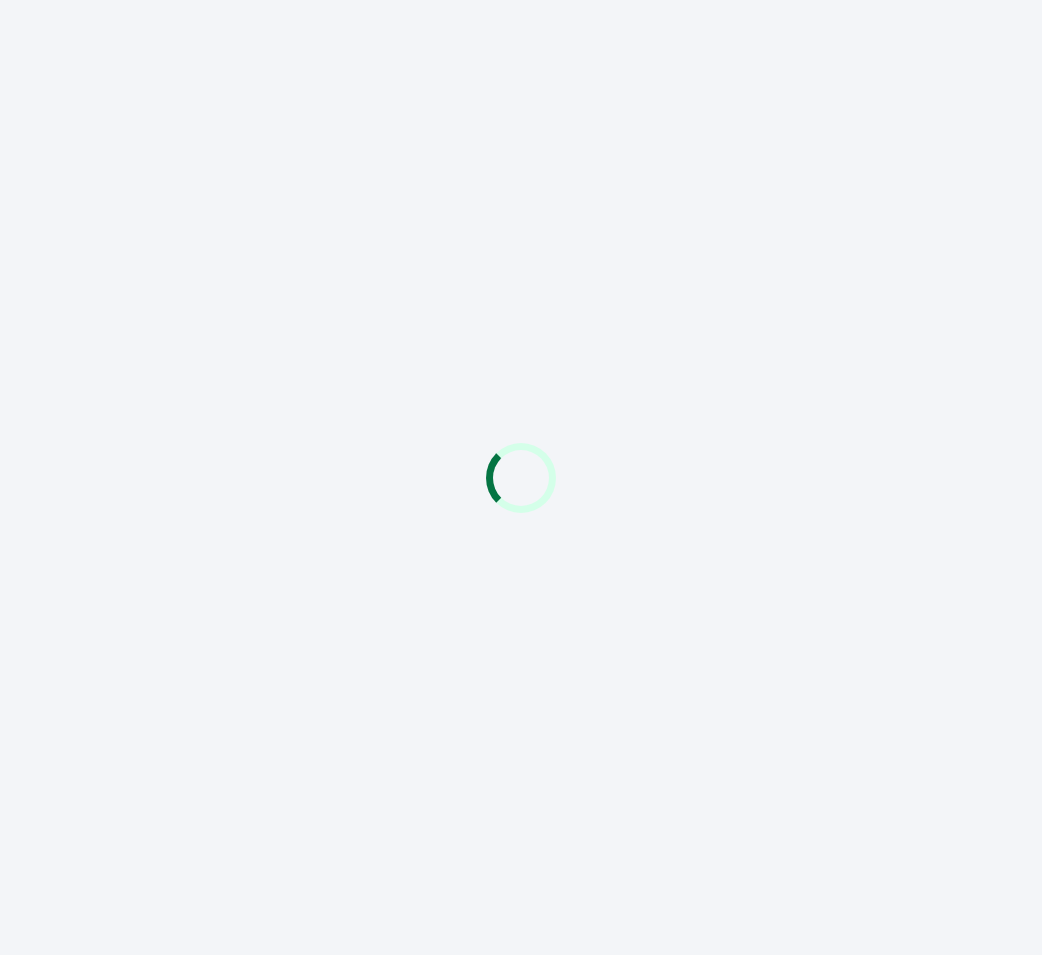 scroll, scrollTop: 0, scrollLeft: 0, axis: both 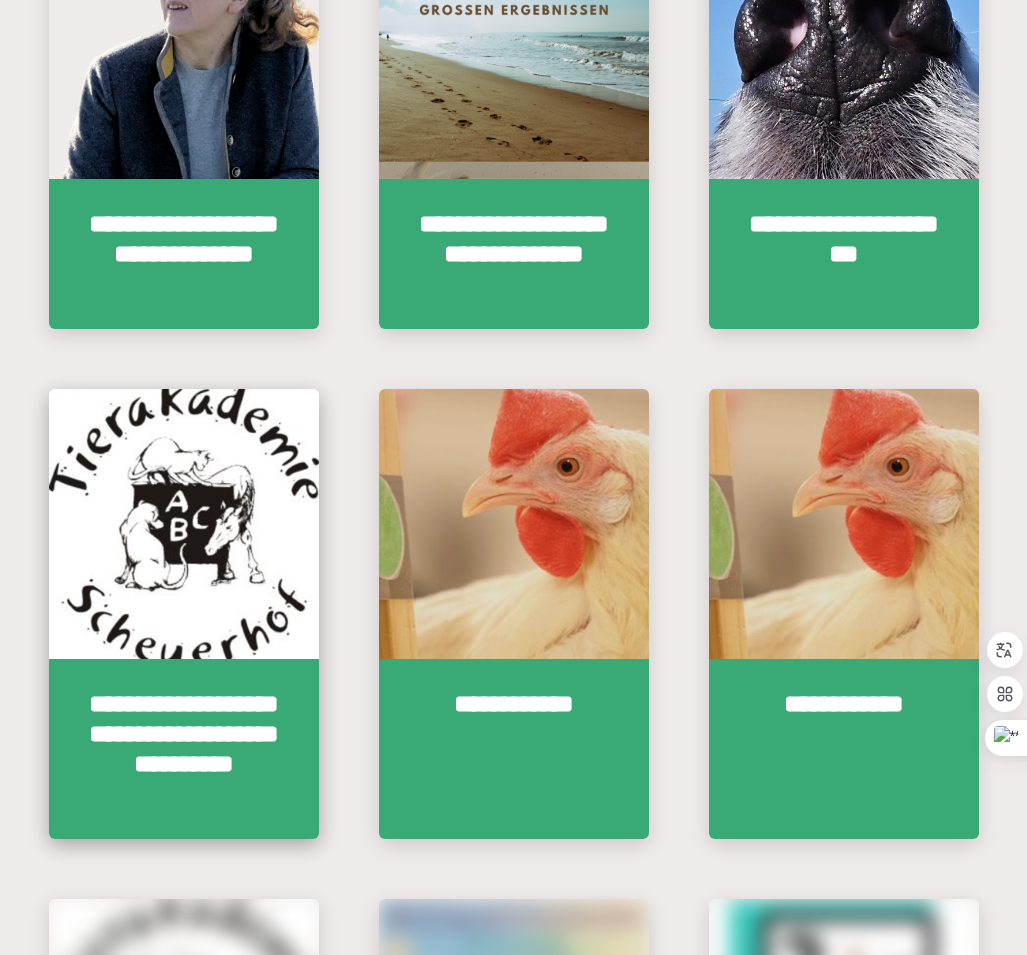 click on "**********" at bounding box center (184, 749) 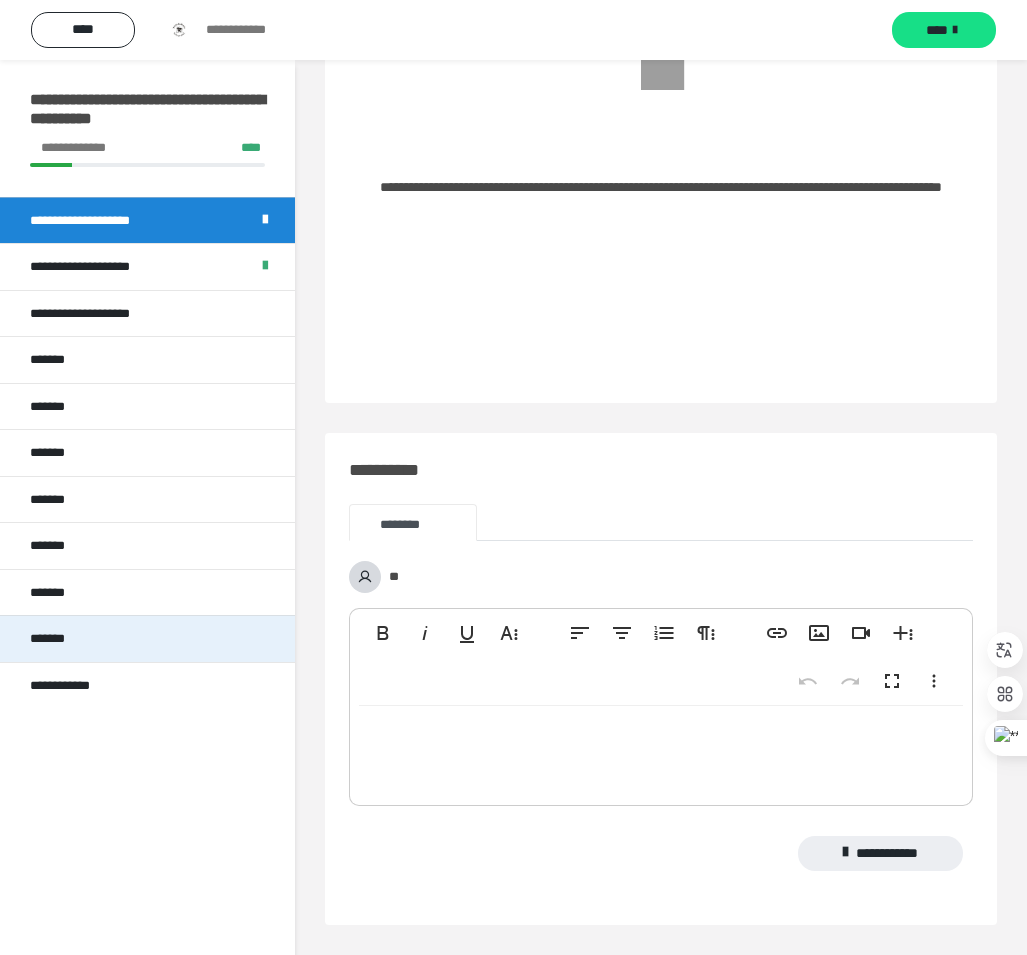 scroll, scrollTop: 0, scrollLeft: 0, axis: both 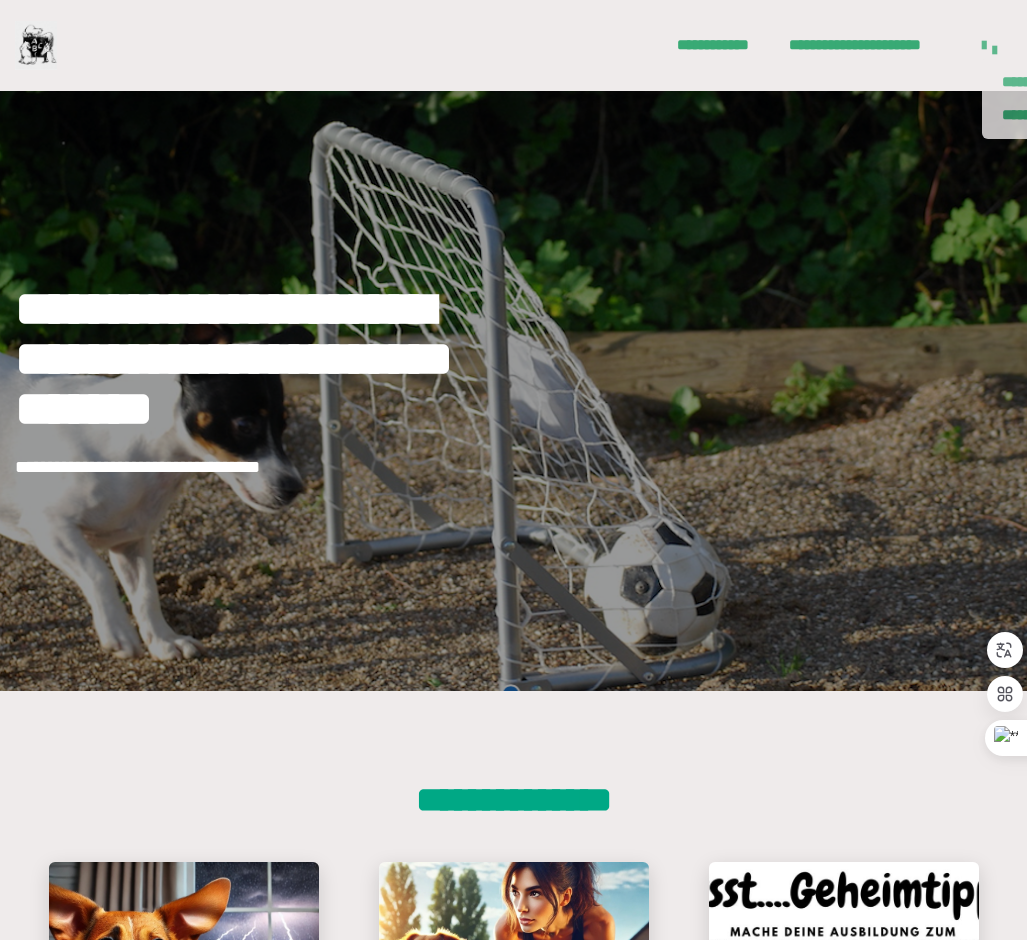 click on "**********" at bounding box center [989, 47] 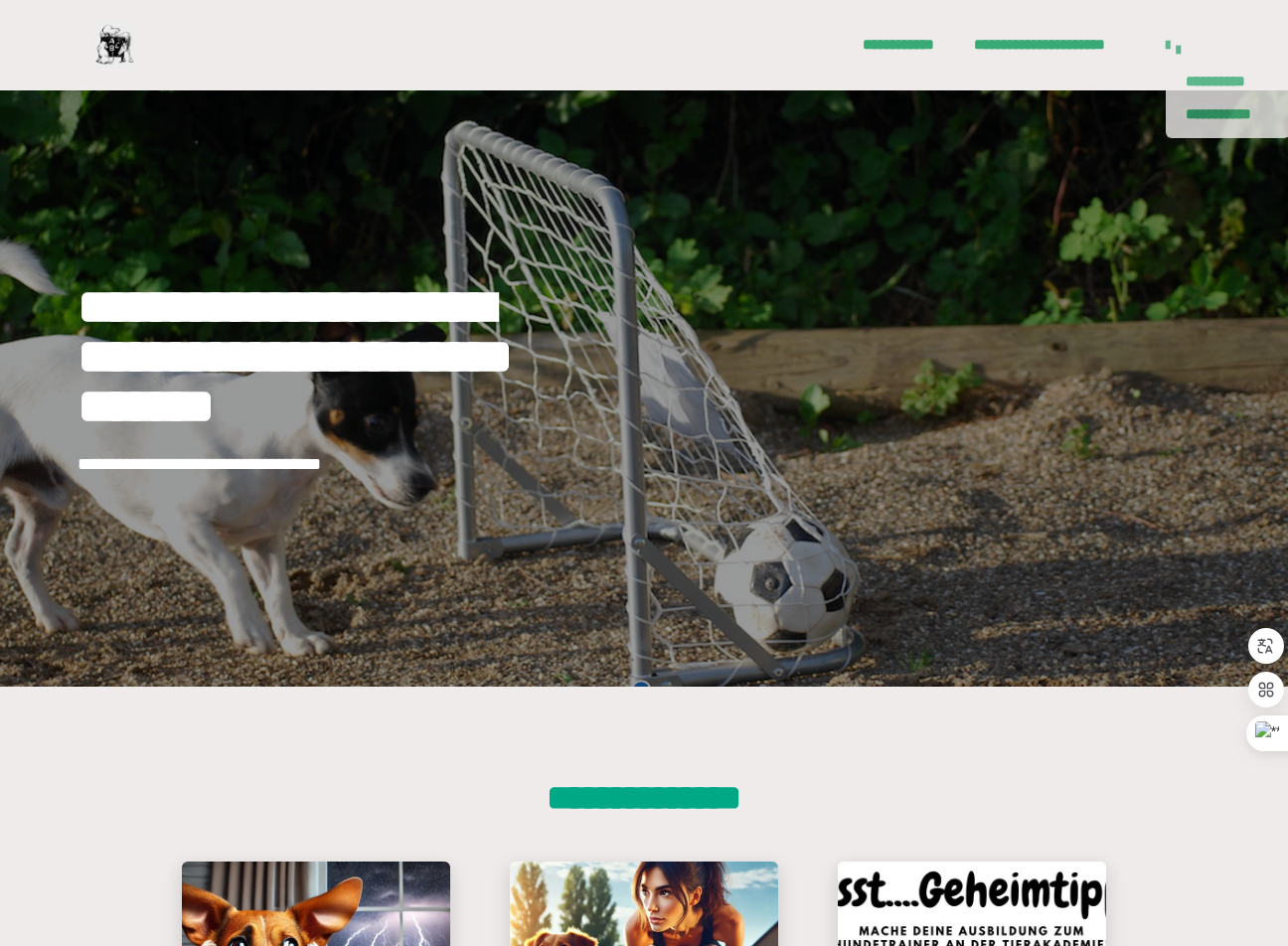 click at bounding box center (1179, 50) 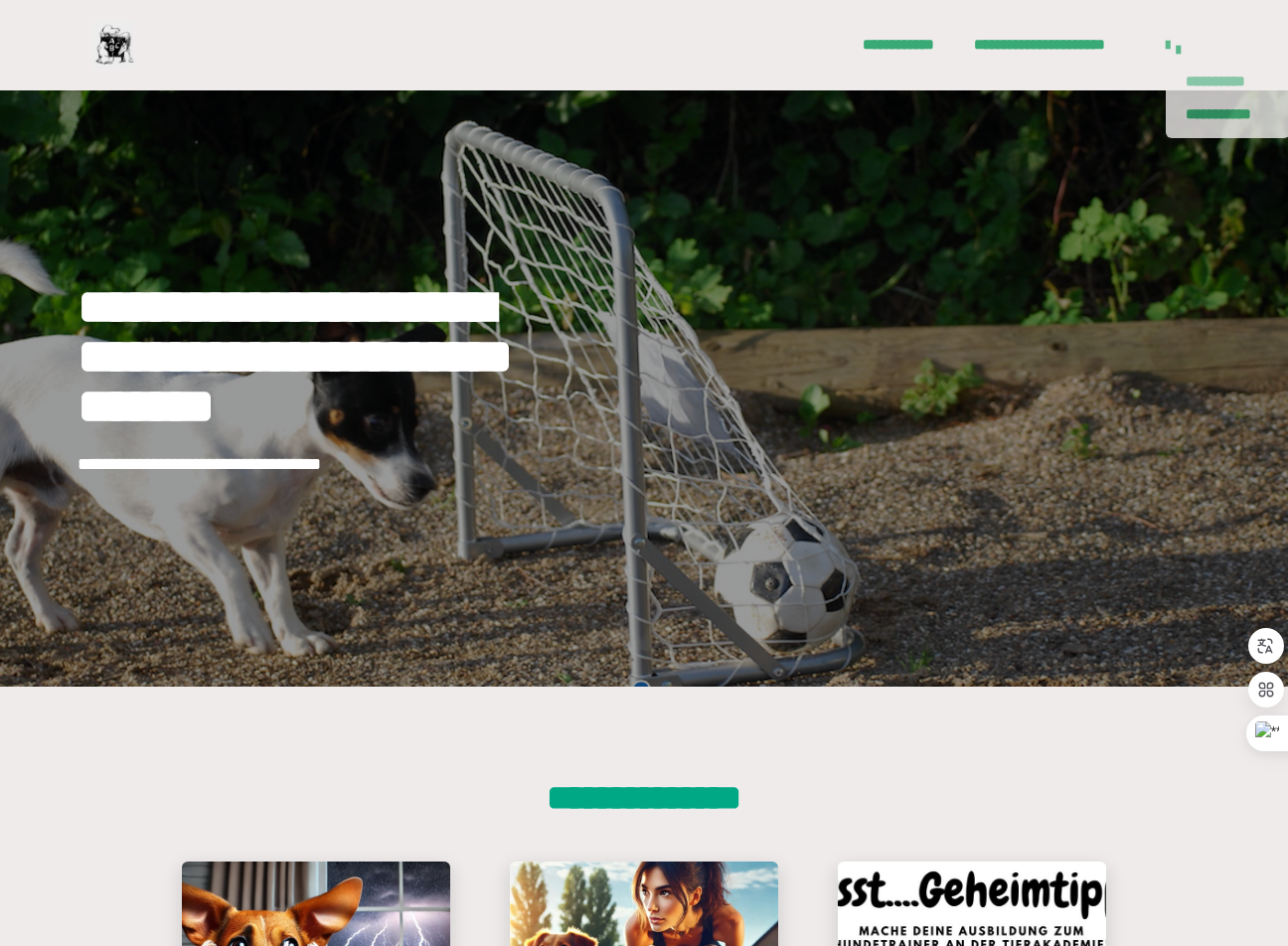 click on "**********" at bounding box center [1227, 81] 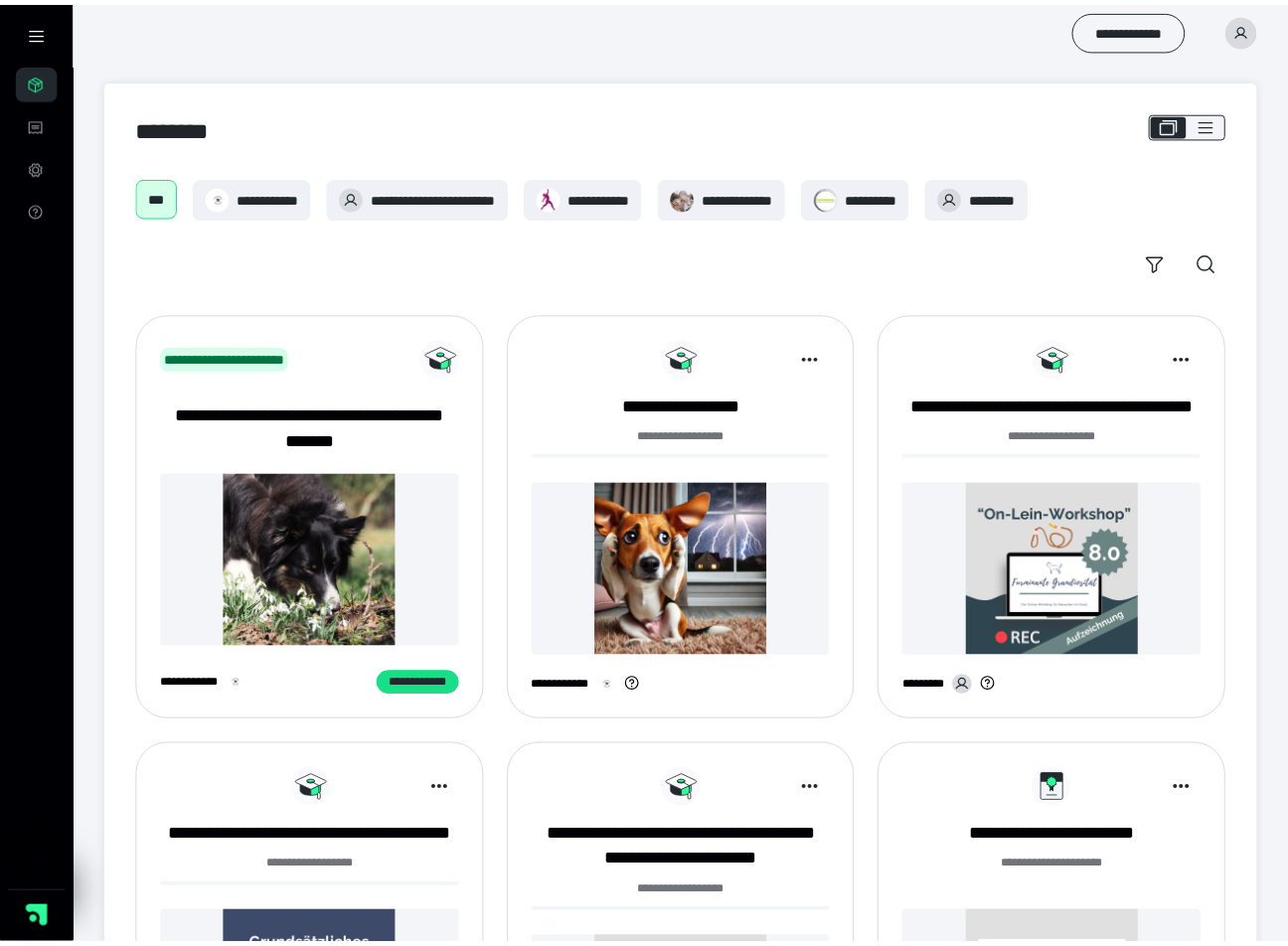 scroll, scrollTop: 0, scrollLeft: 0, axis: both 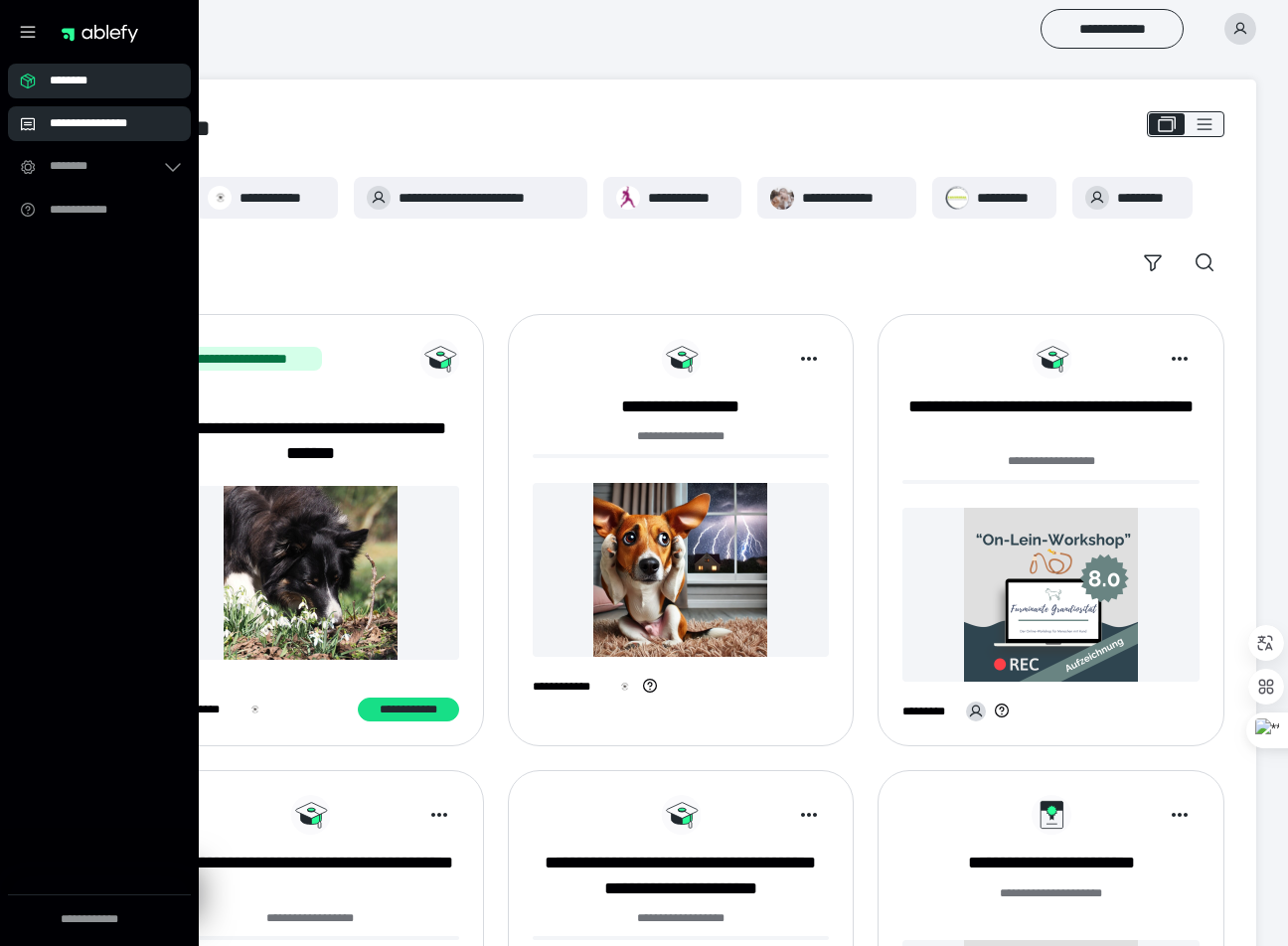 click 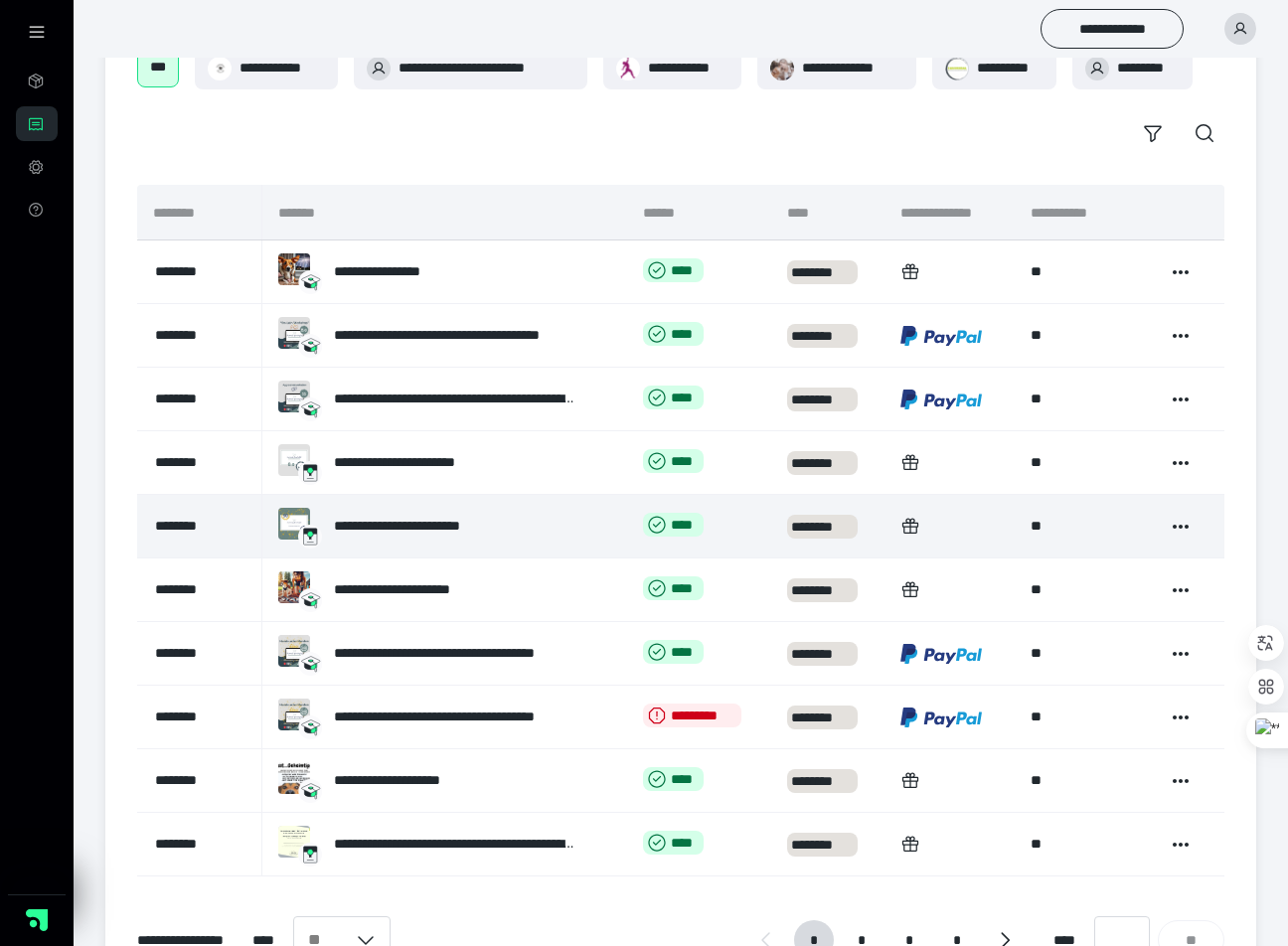 scroll, scrollTop: 150, scrollLeft: 0, axis: vertical 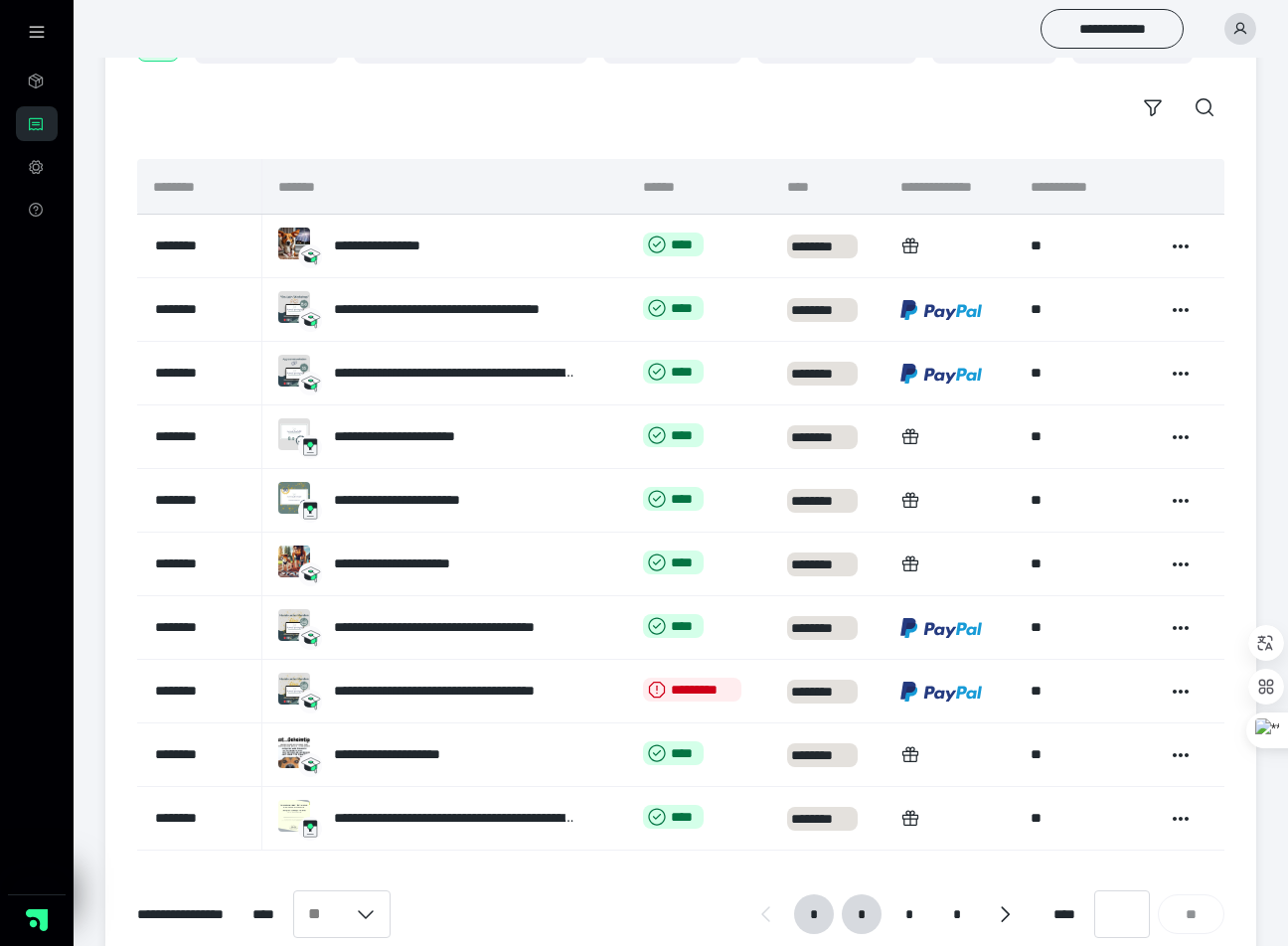click on "*" at bounding box center (862, 914) 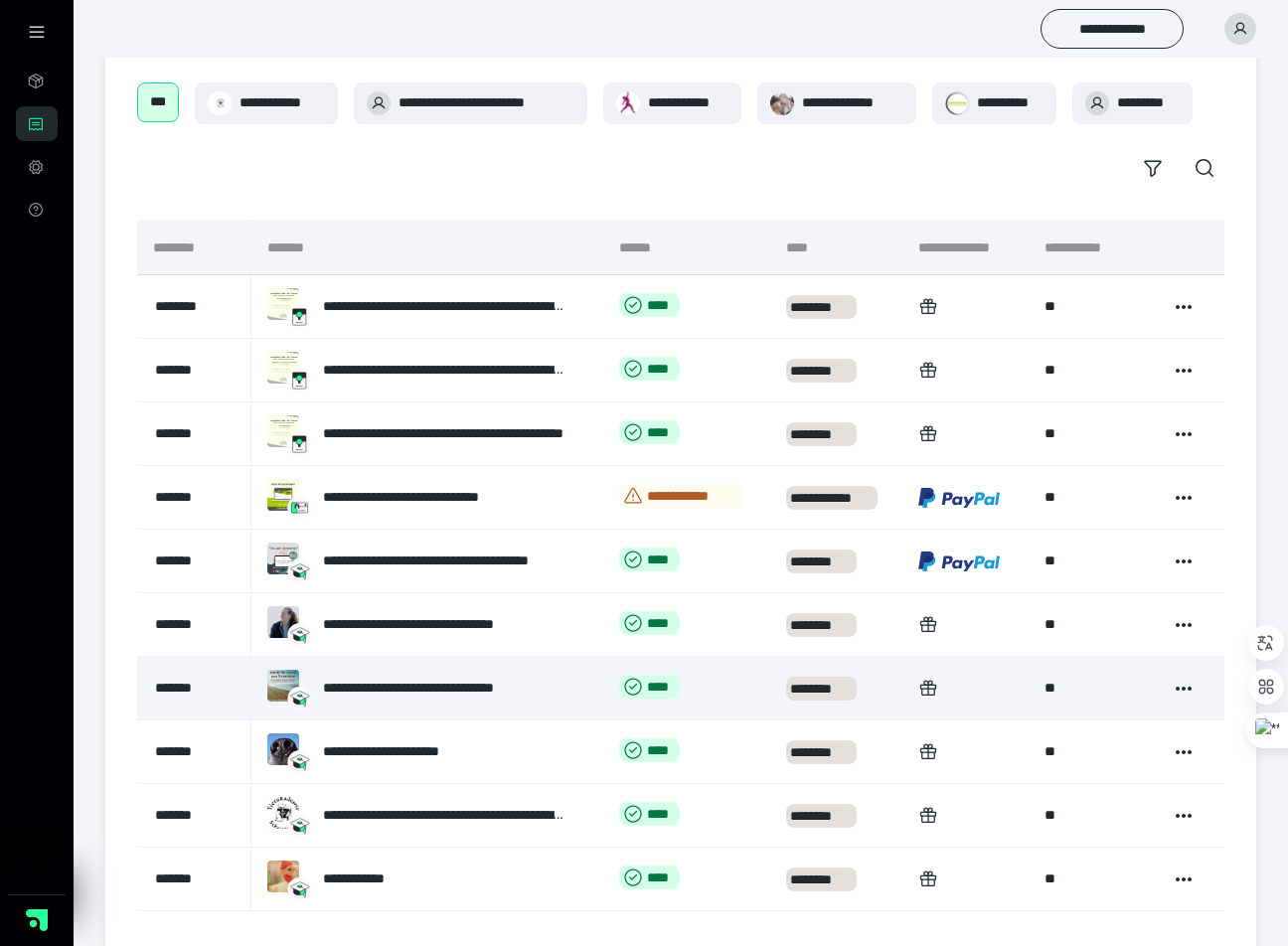 scroll, scrollTop: 198, scrollLeft: 0, axis: vertical 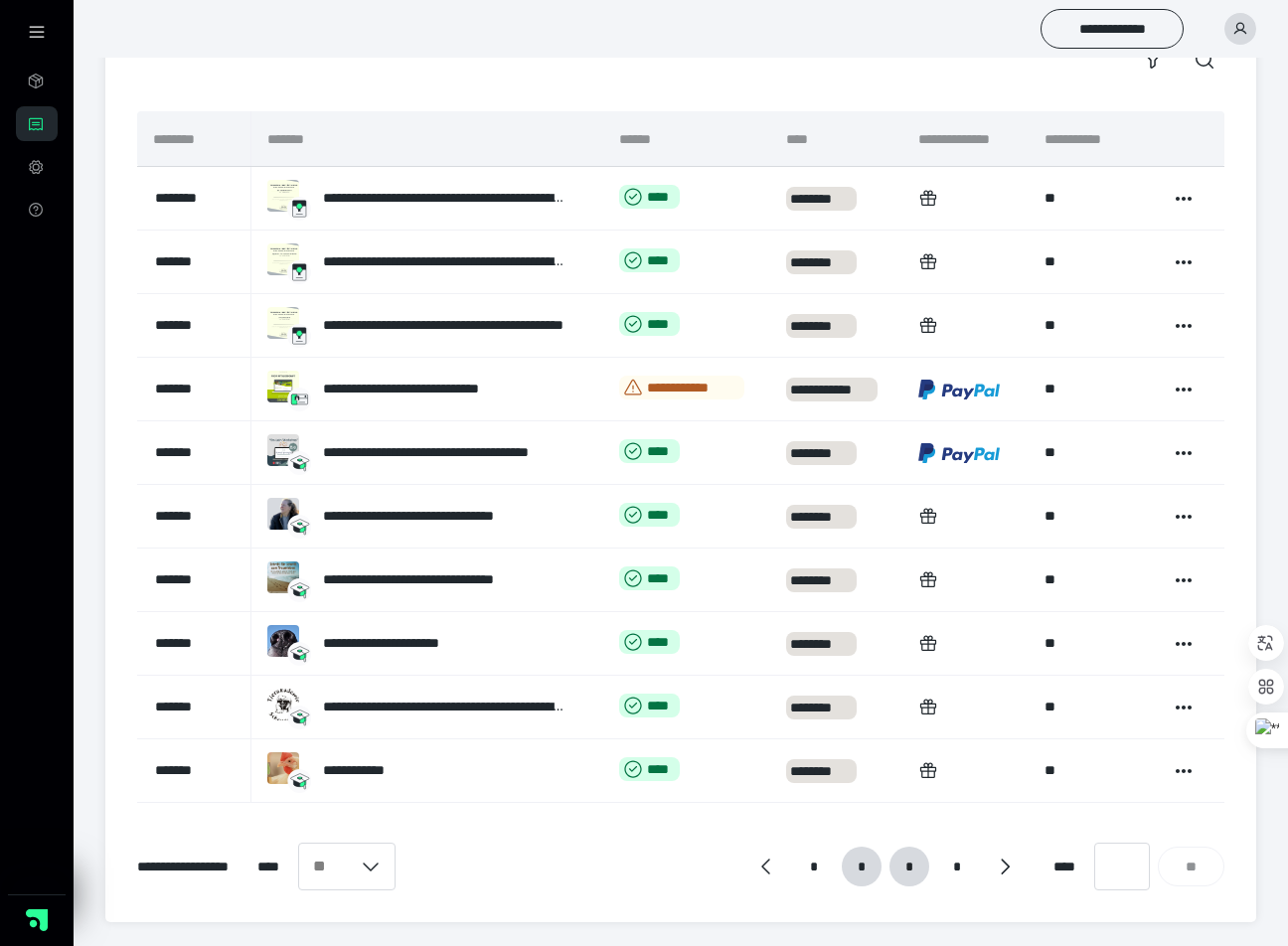 click on "*" at bounding box center [909, 867] 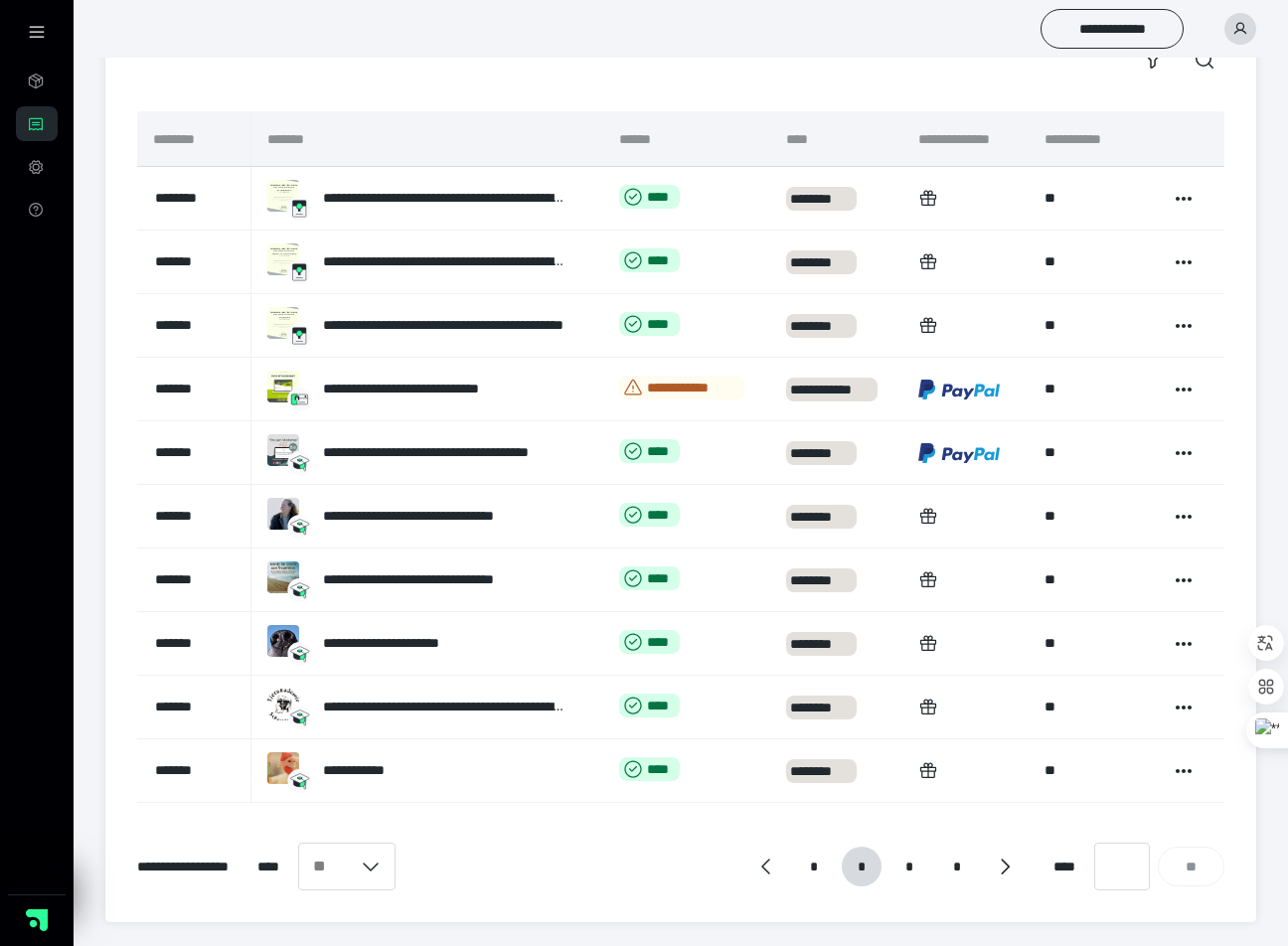 scroll, scrollTop: 0, scrollLeft: 0, axis: both 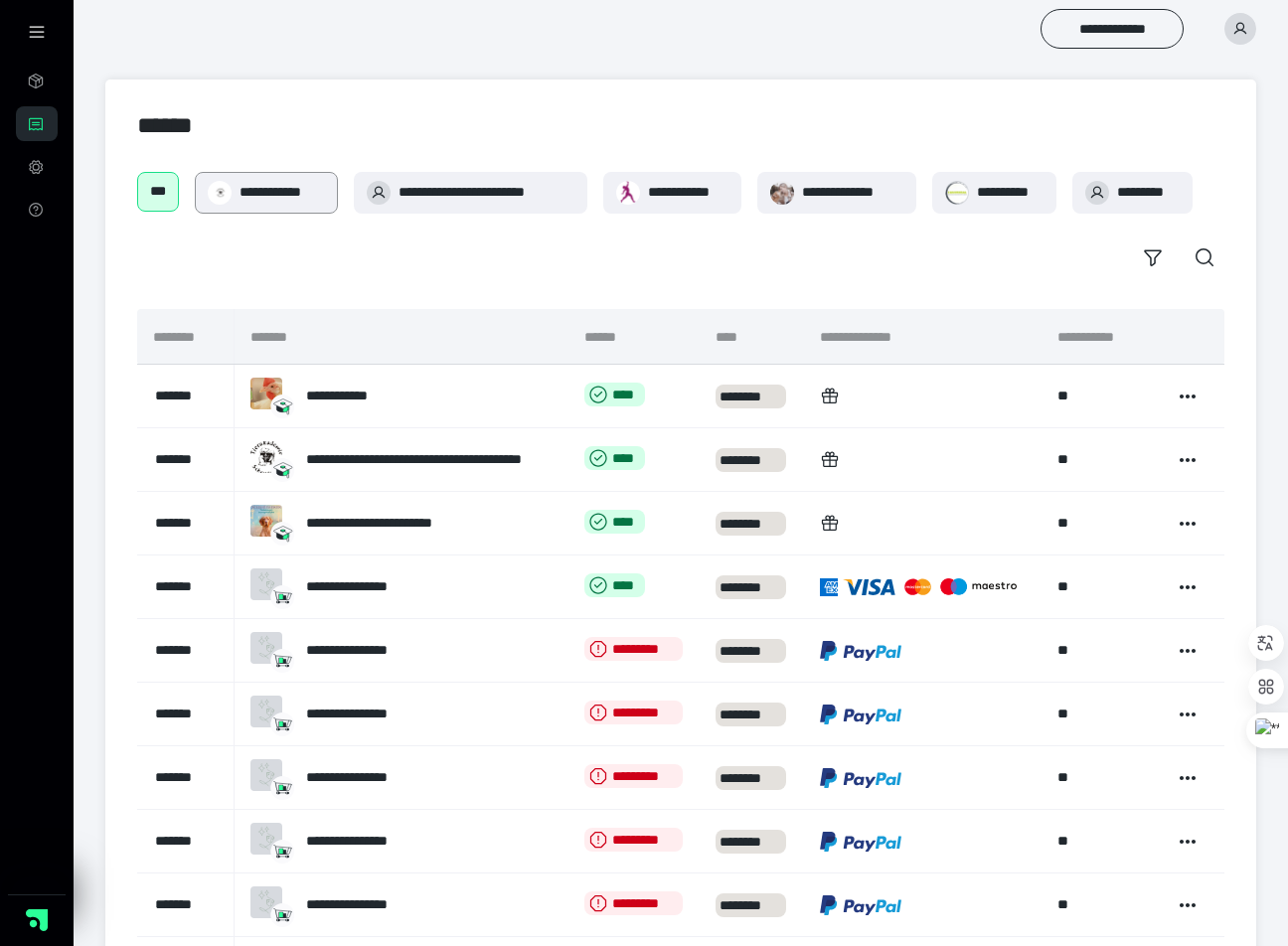 click on "**********" at bounding box center (282, 192) 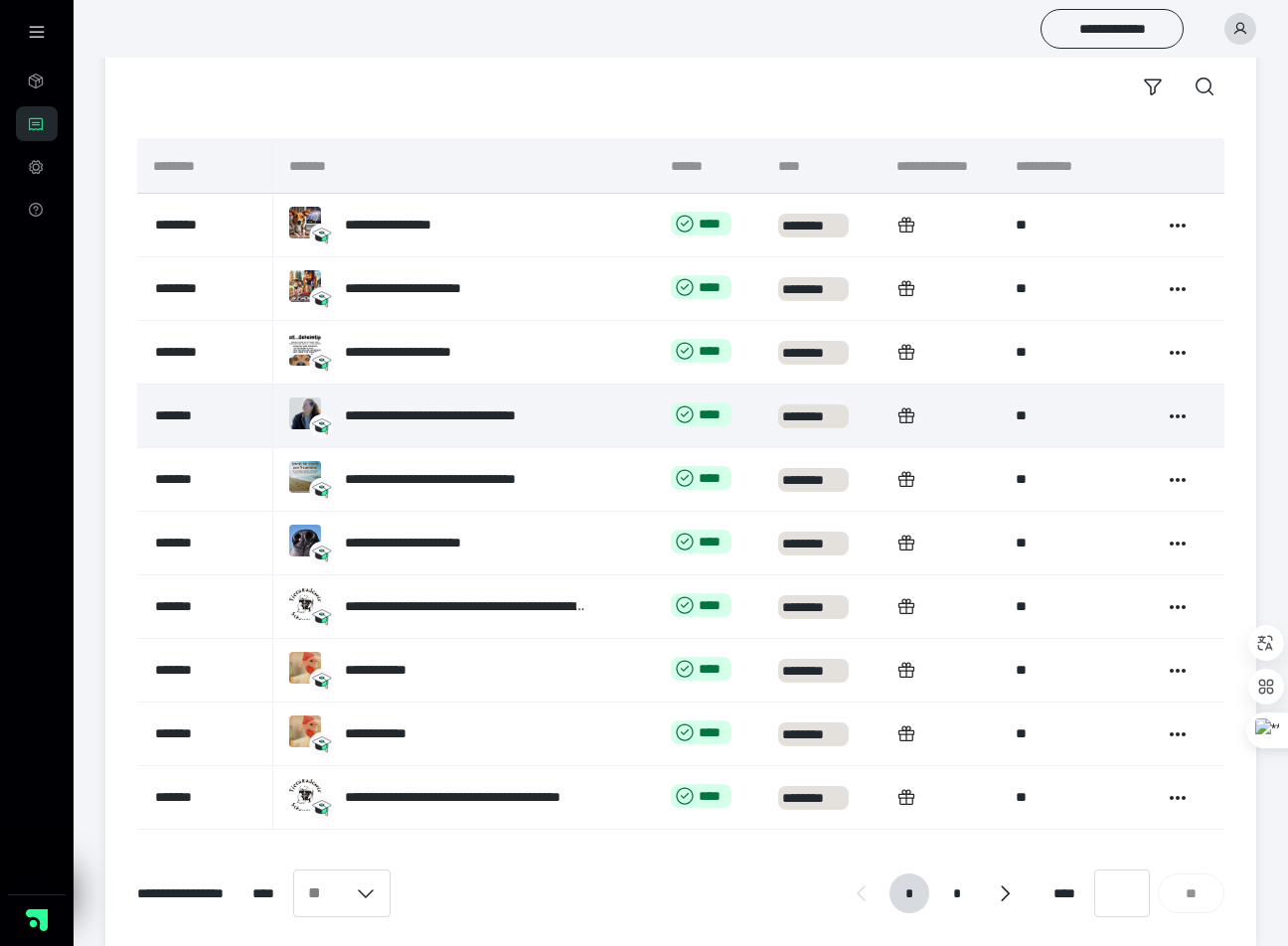 scroll, scrollTop: 198, scrollLeft: 0, axis: vertical 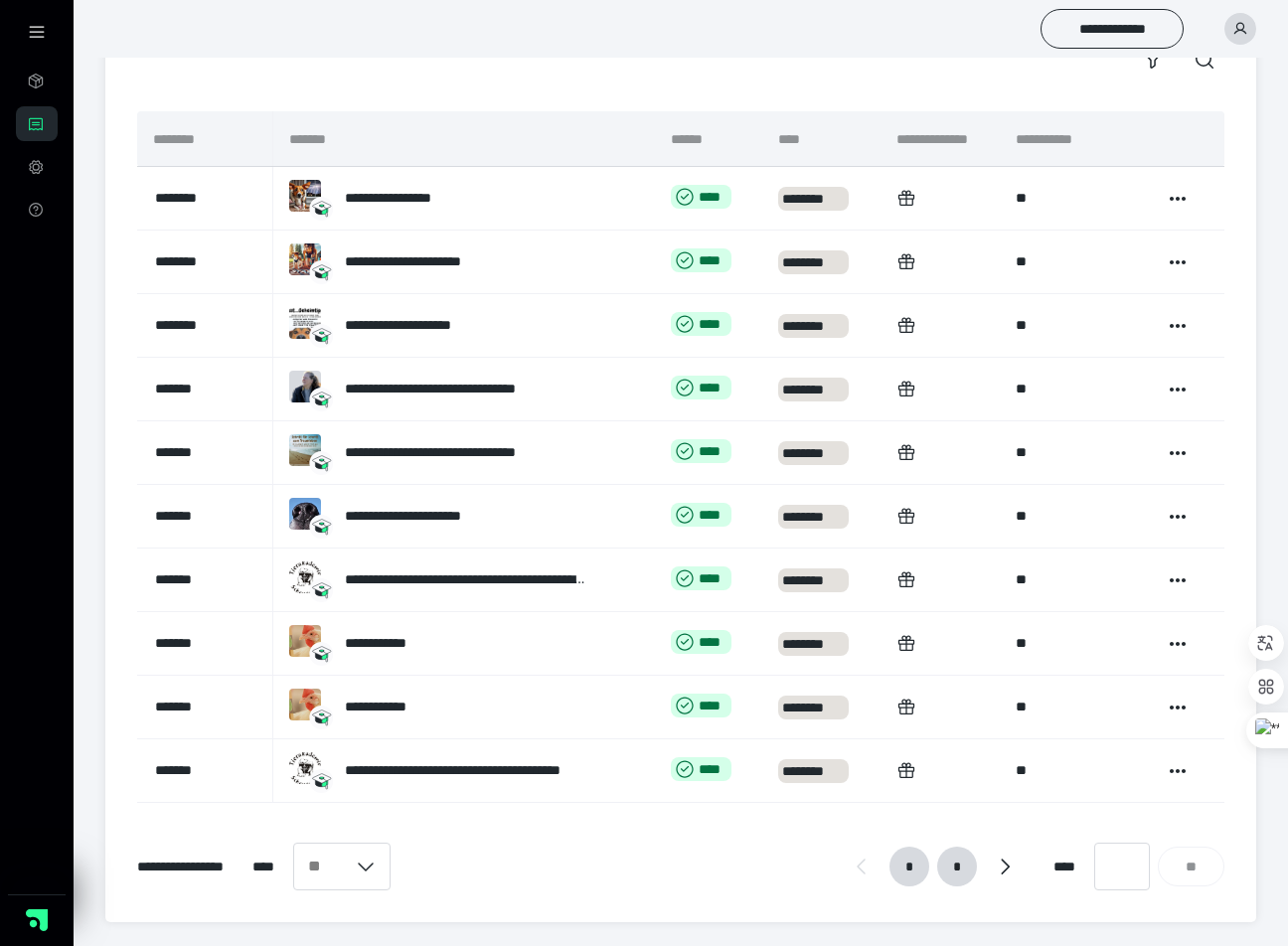click on "*" at bounding box center (956, 867) 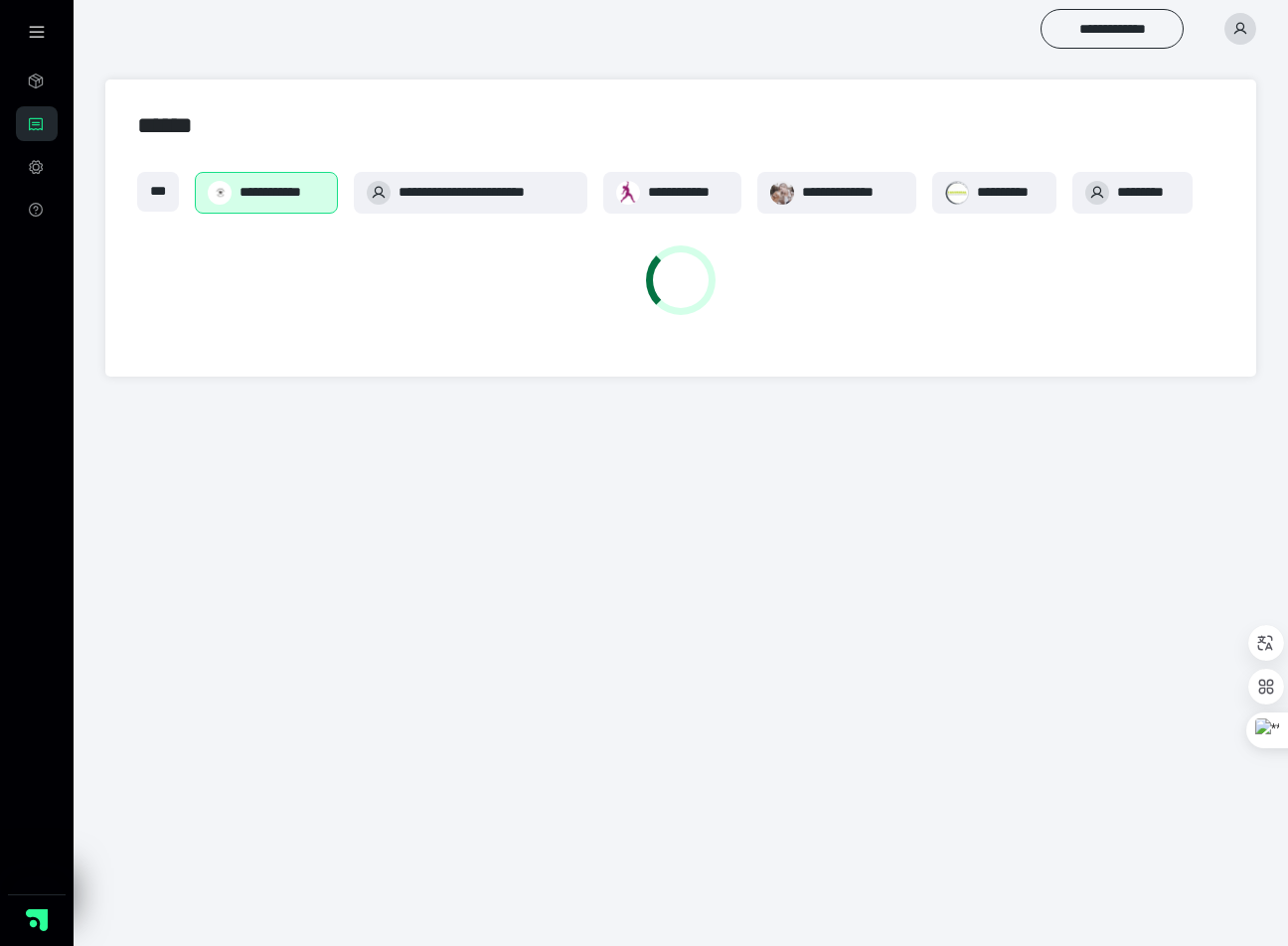 scroll, scrollTop: 0, scrollLeft: 0, axis: both 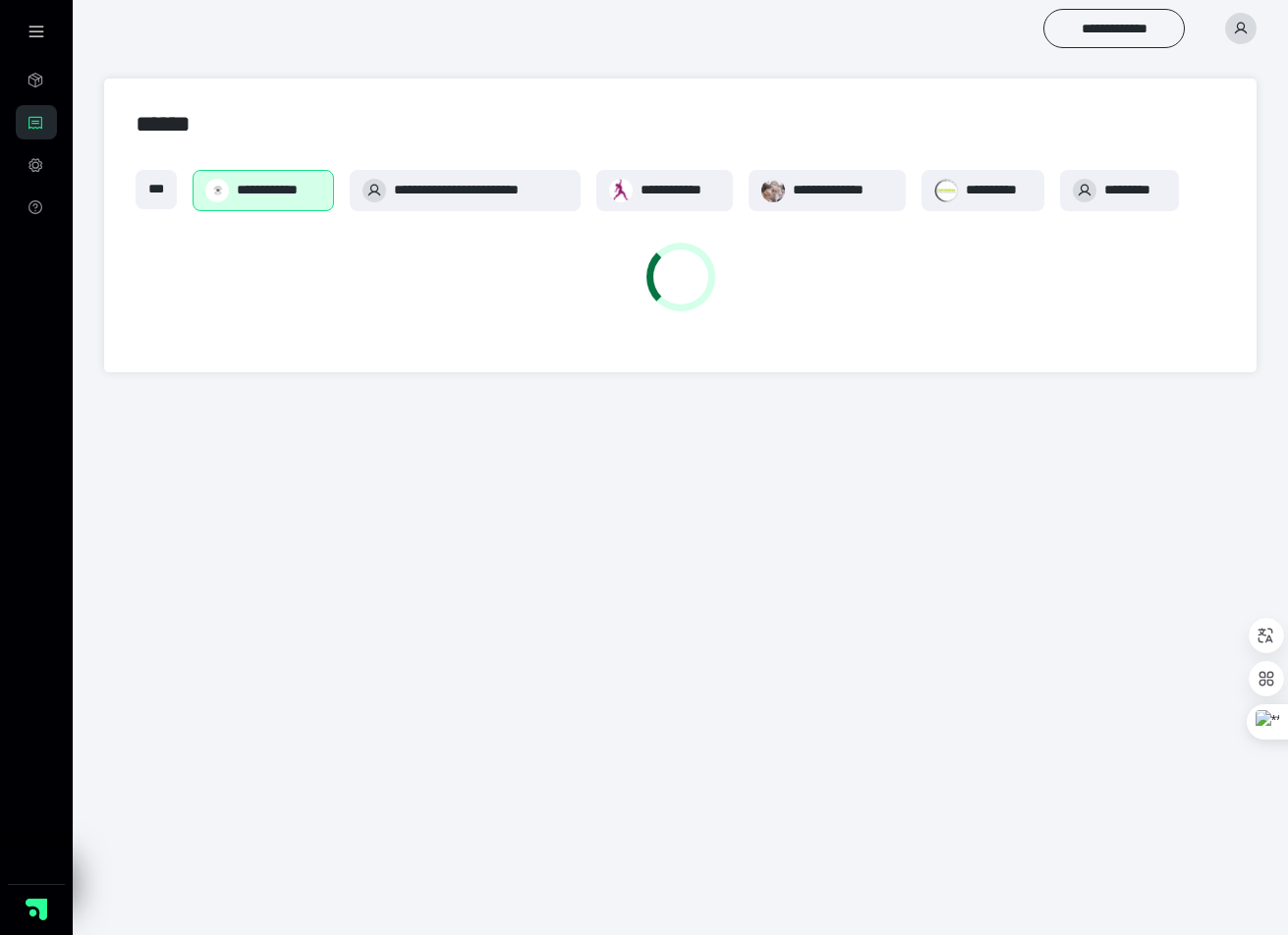 click on "**********" at bounding box center (644, 197) 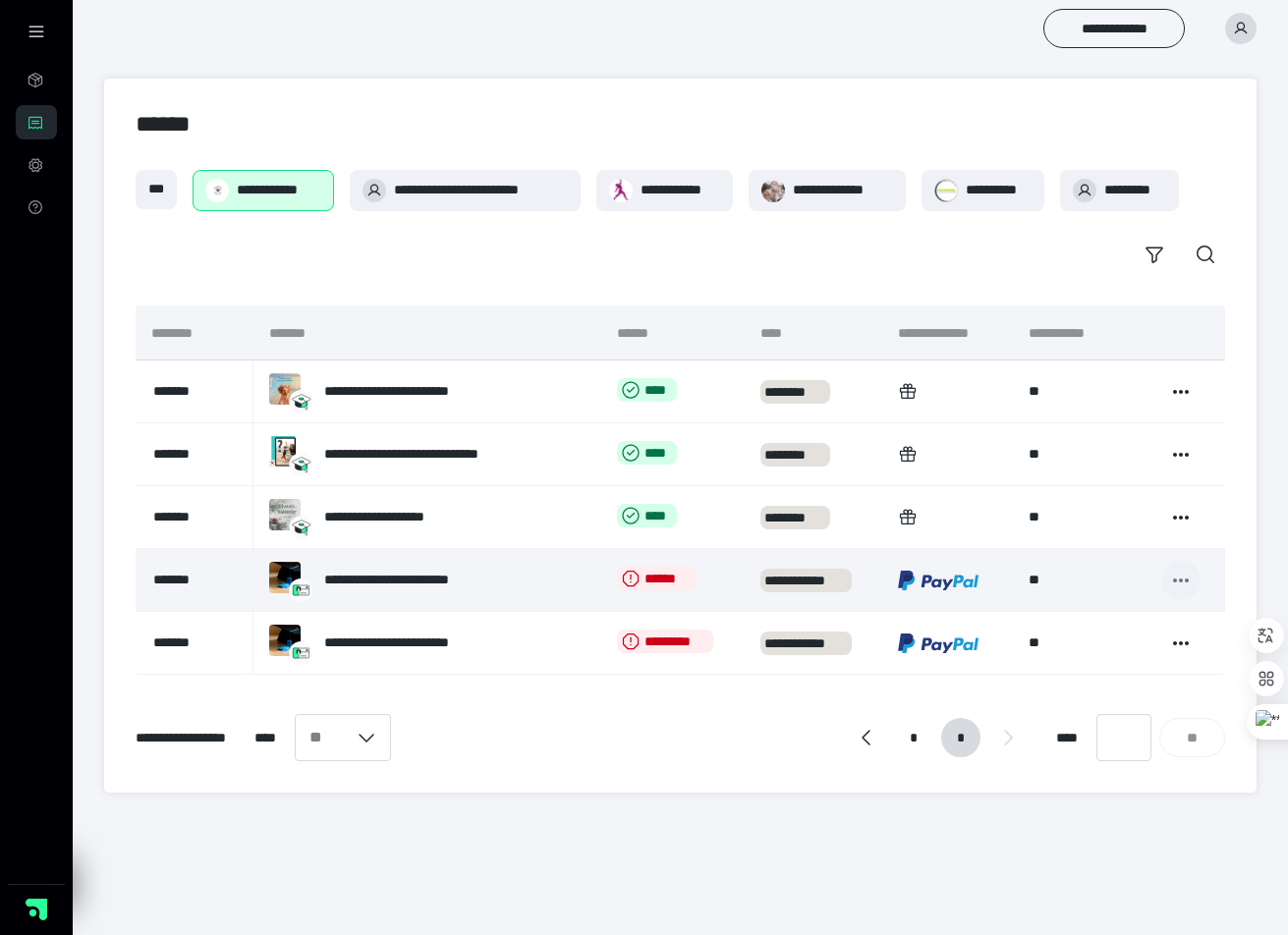 click at bounding box center [1181, 580] 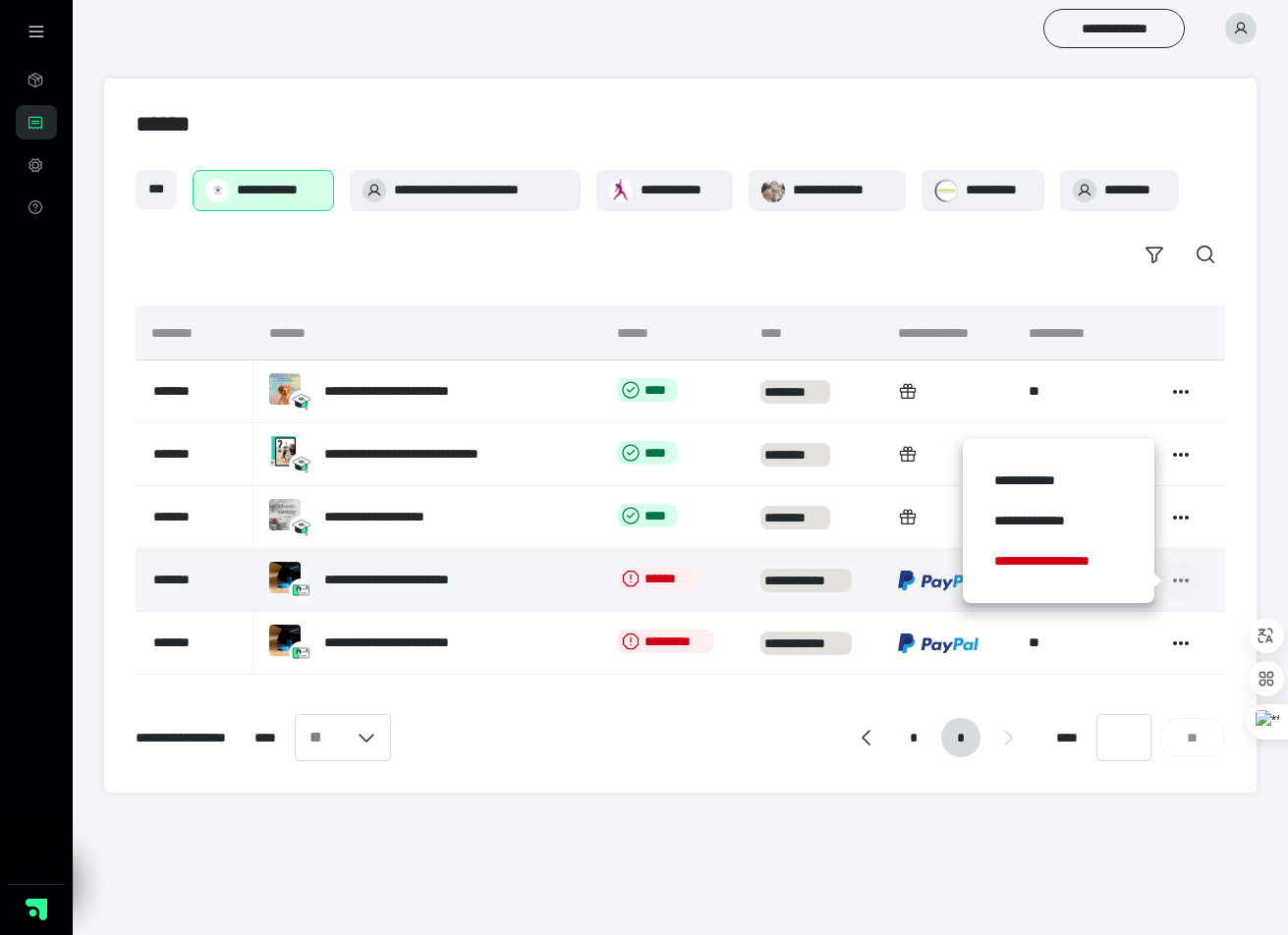 click at bounding box center [1181, 580] 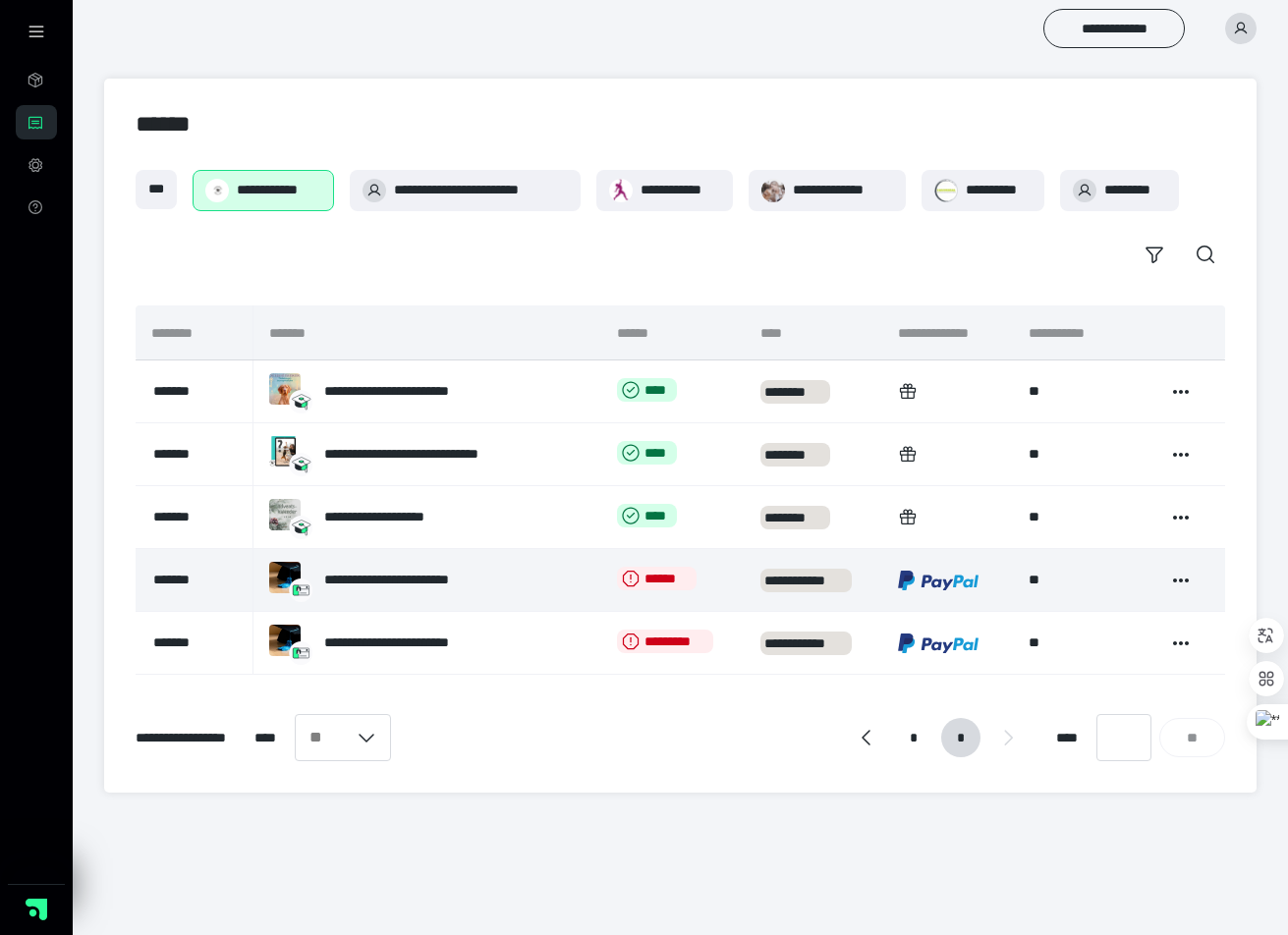 click on "**********" at bounding box center [417, 579] 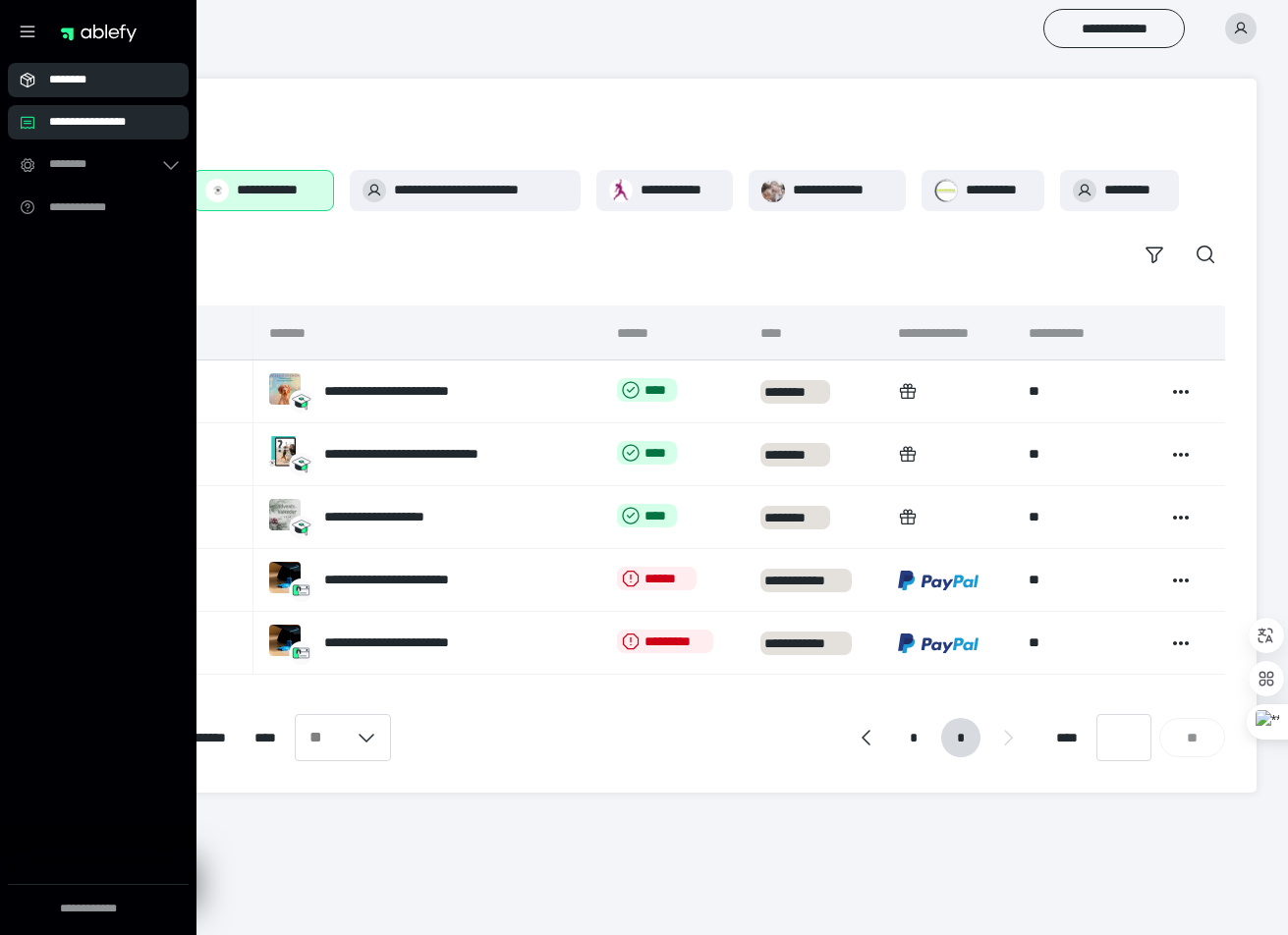 click 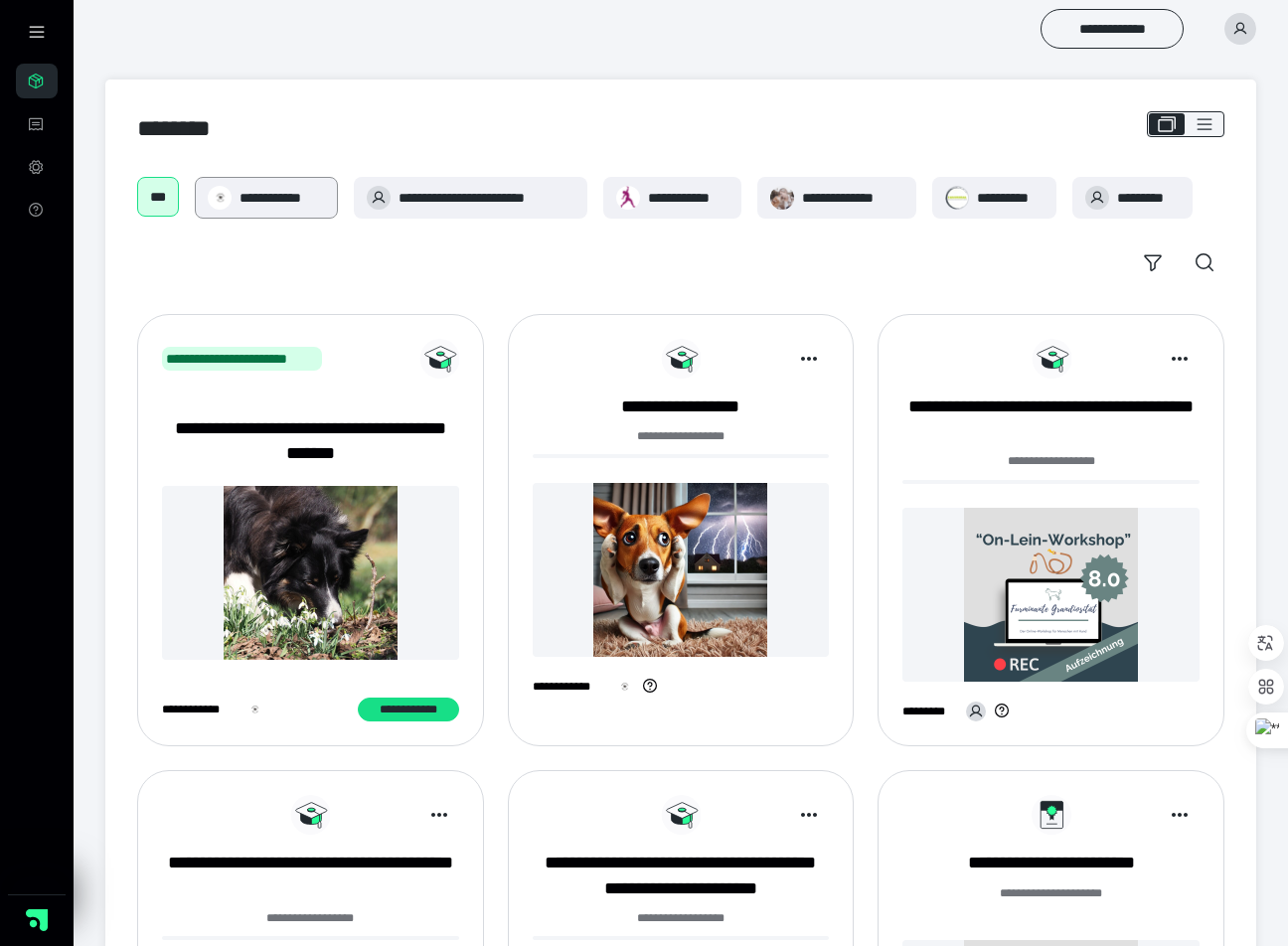 click on "**********" at bounding box center [282, 198] 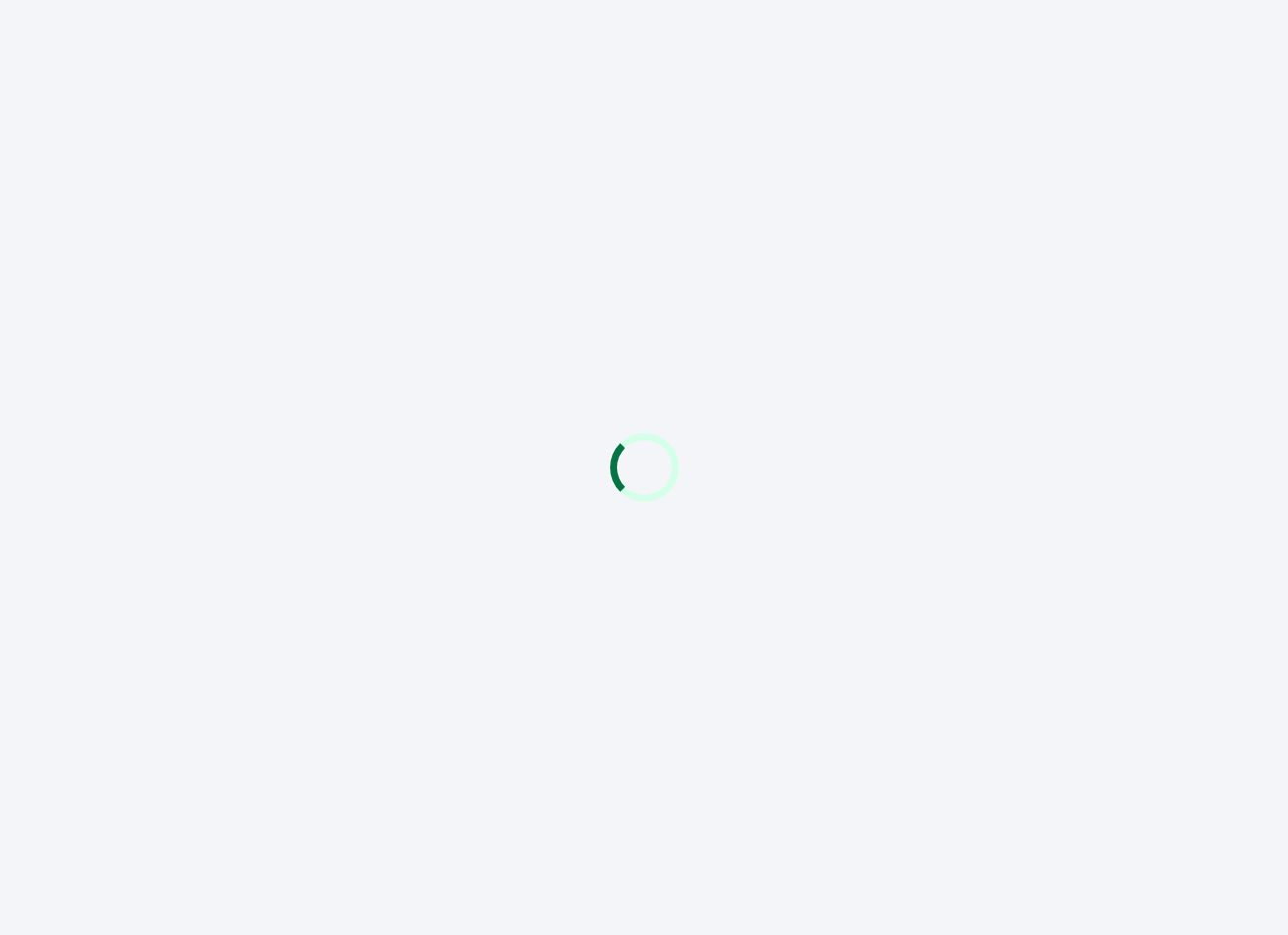 scroll, scrollTop: 0, scrollLeft: 0, axis: both 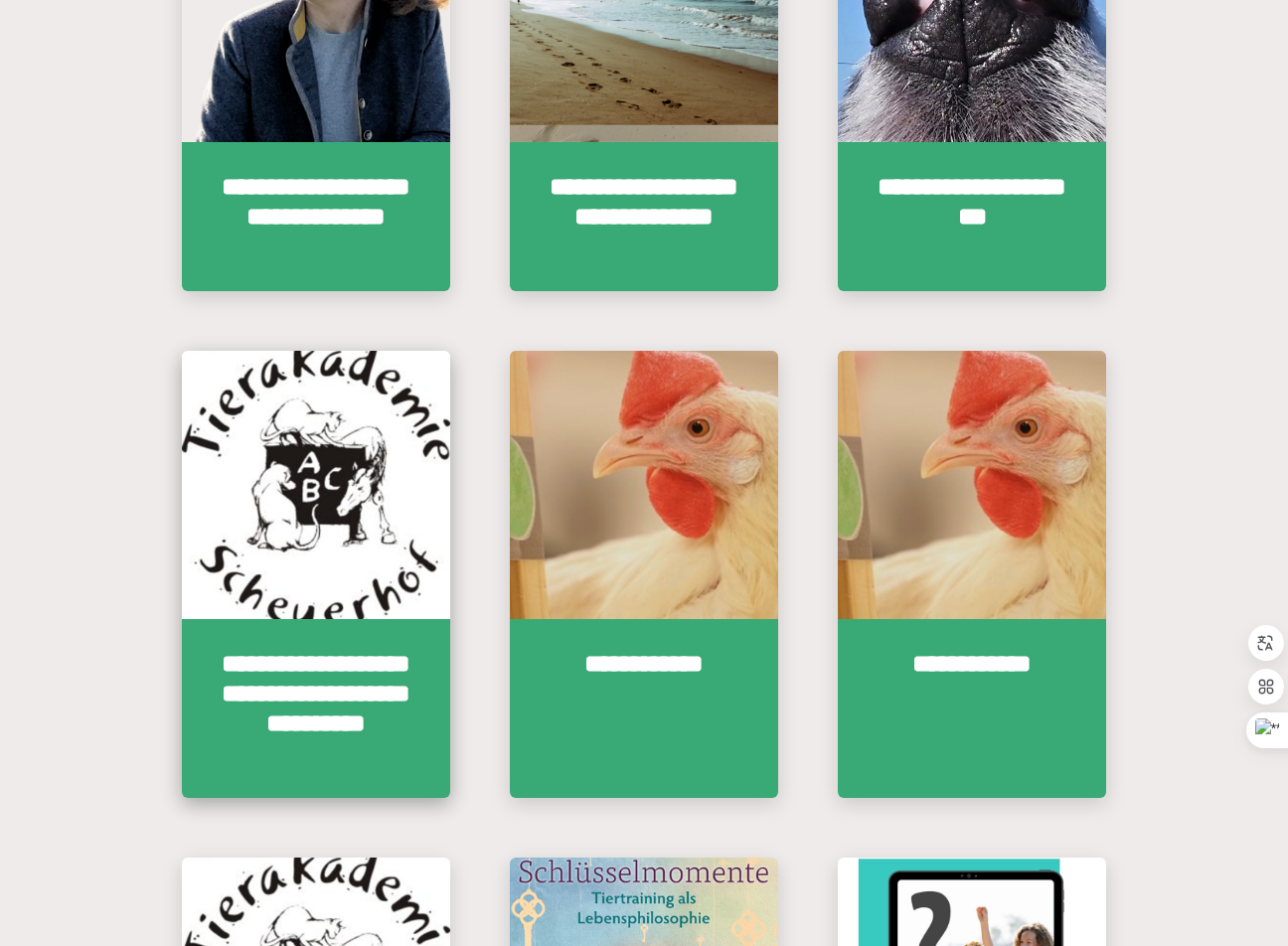 click at bounding box center [316, 485] 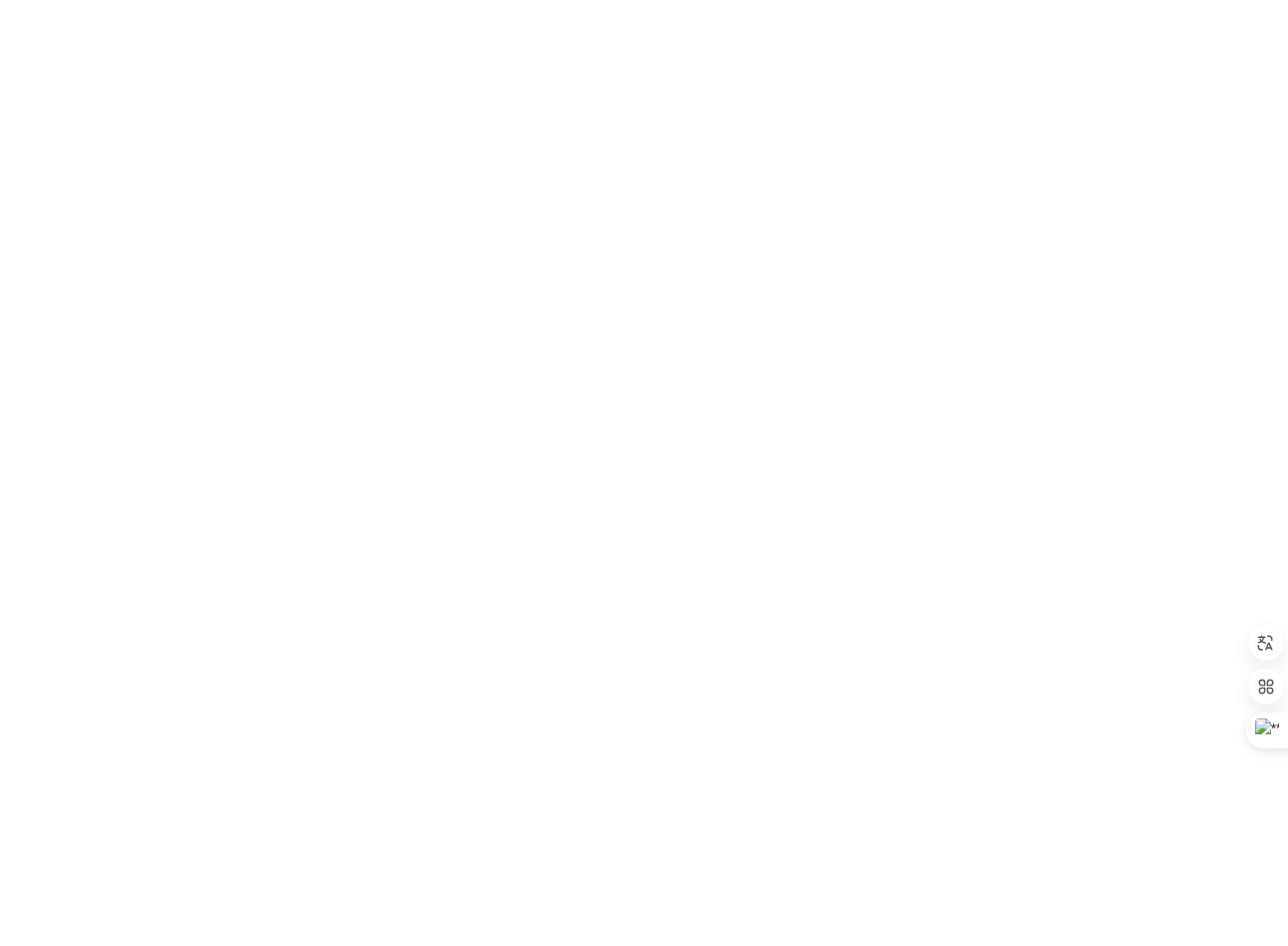 scroll, scrollTop: 212, scrollLeft: 0, axis: vertical 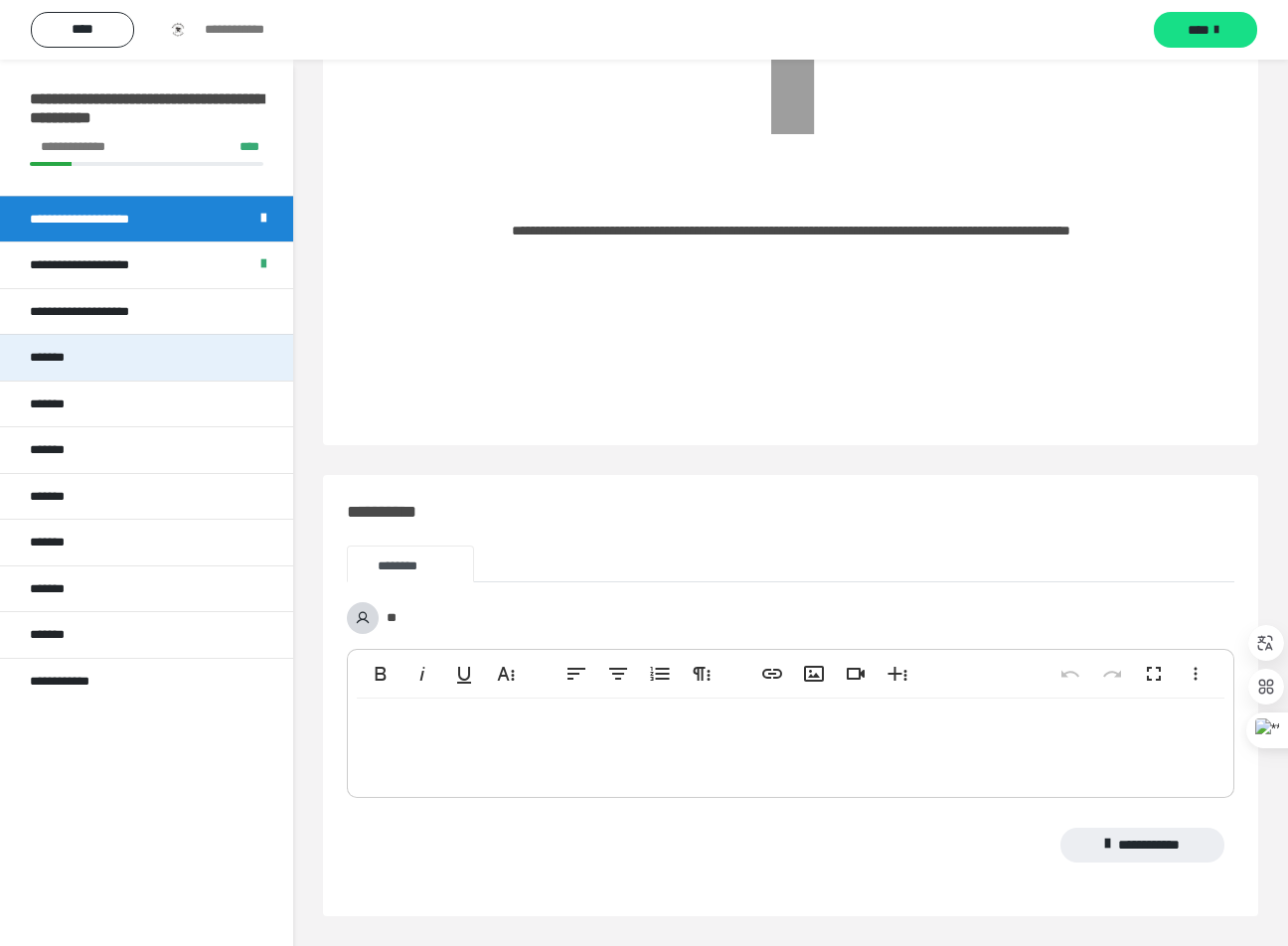 click on "*******" at bounding box center (57, 358) 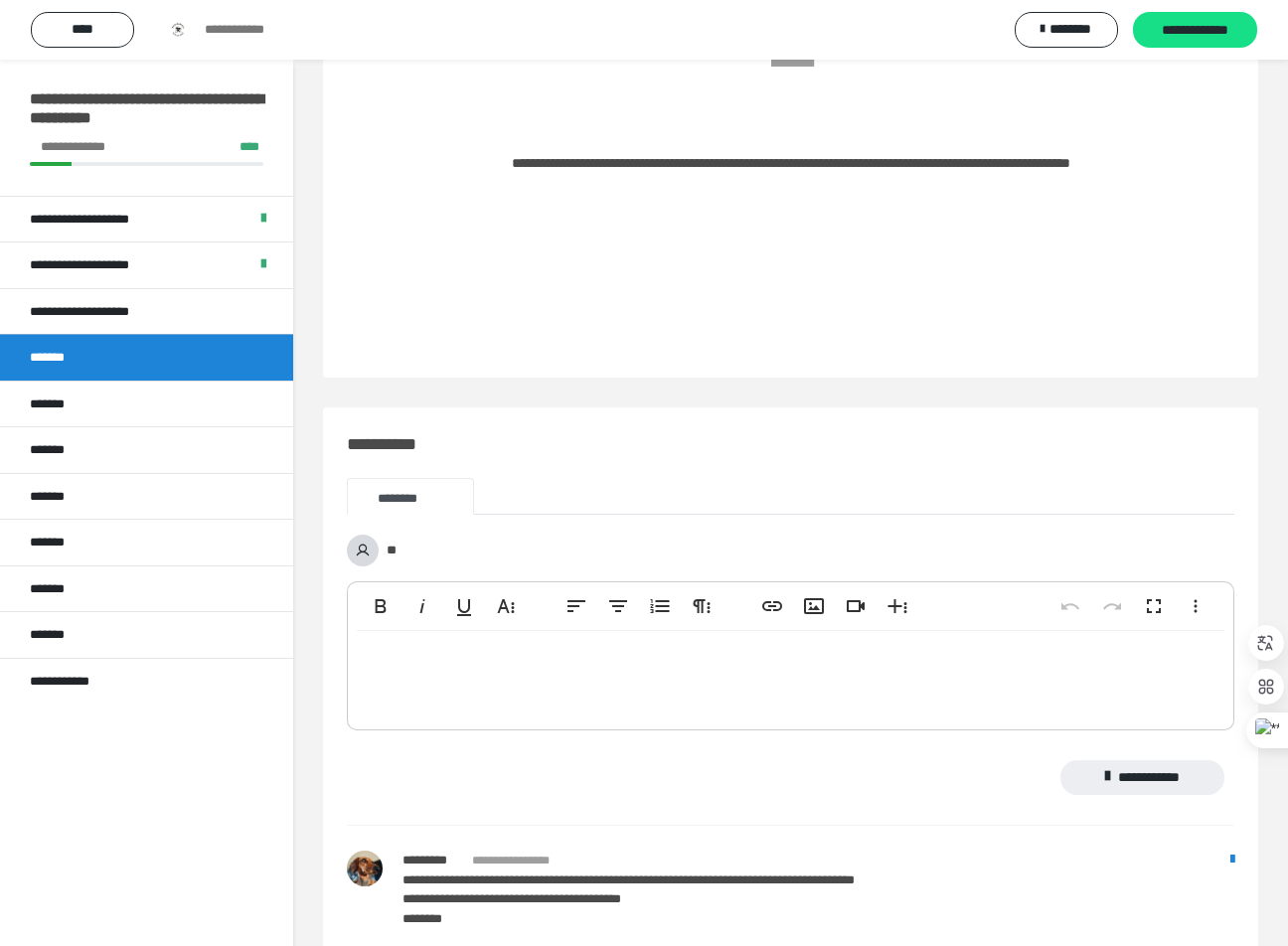 scroll, scrollTop: 0, scrollLeft: 0, axis: both 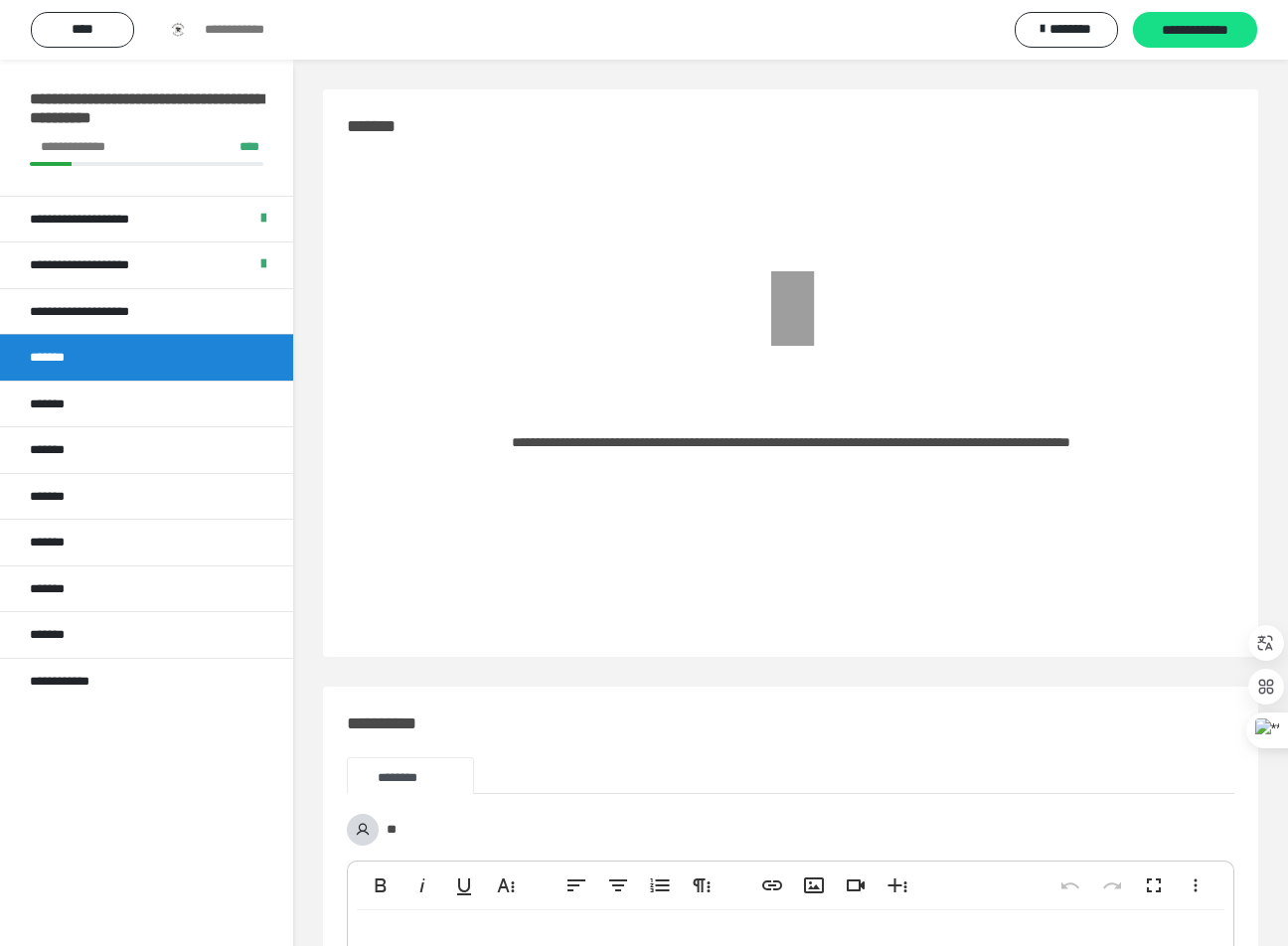 click on "**********" at bounding box center (222, 30) 